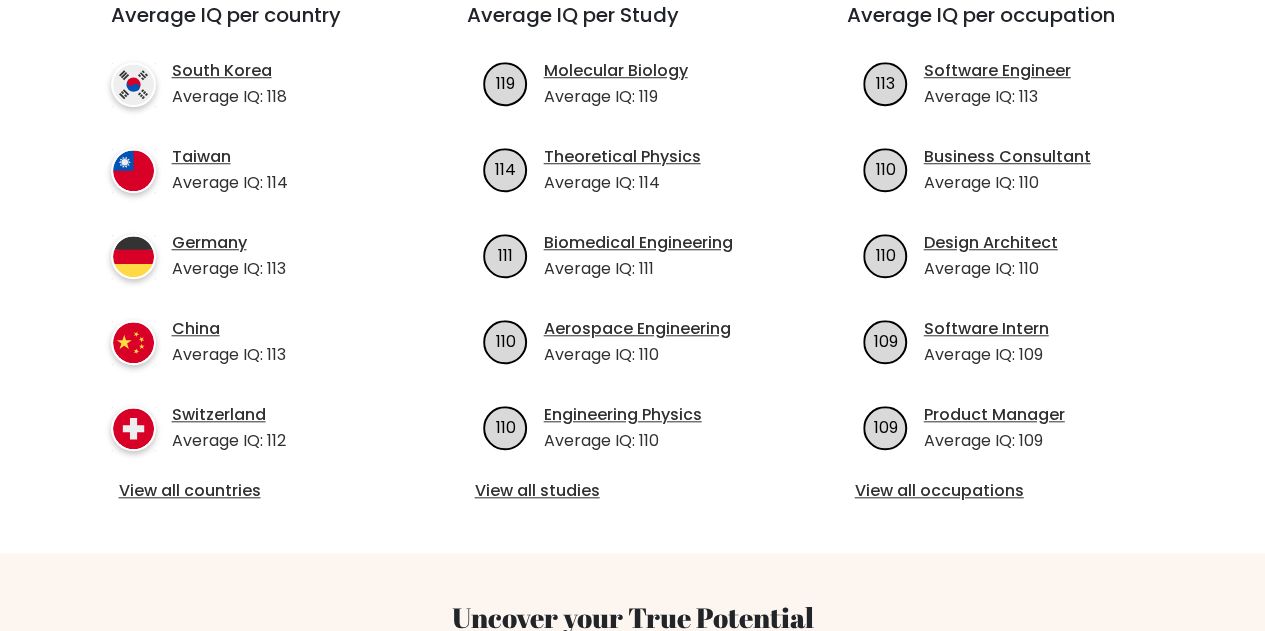 scroll, scrollTop: 751, scrollLeft: 0, axis: vertical 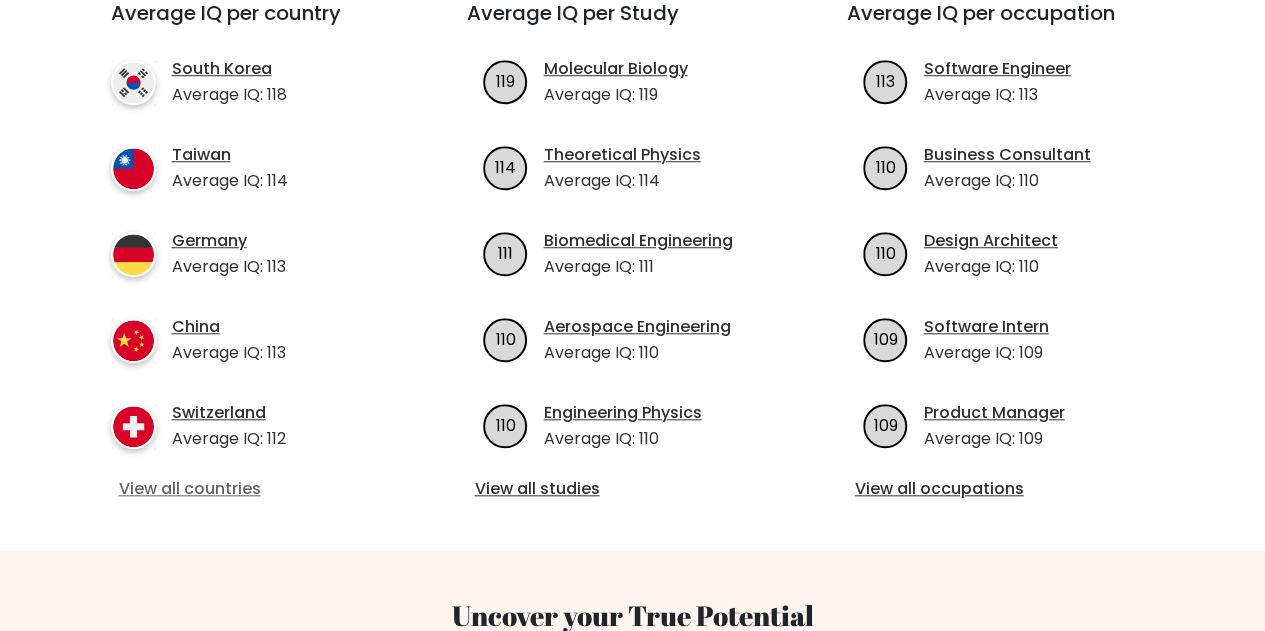 click on "View all countries" at bounding box center (253, 489) 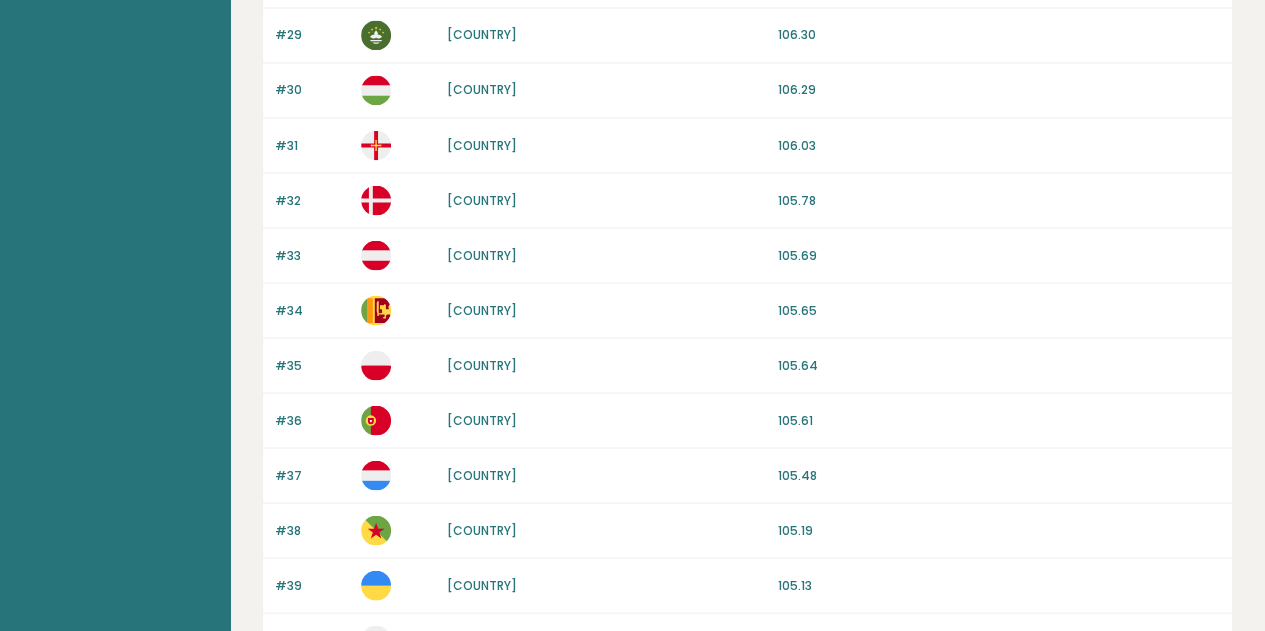 scroll, scrollTop: 1975, scrollLeft: 0, axis: vertical 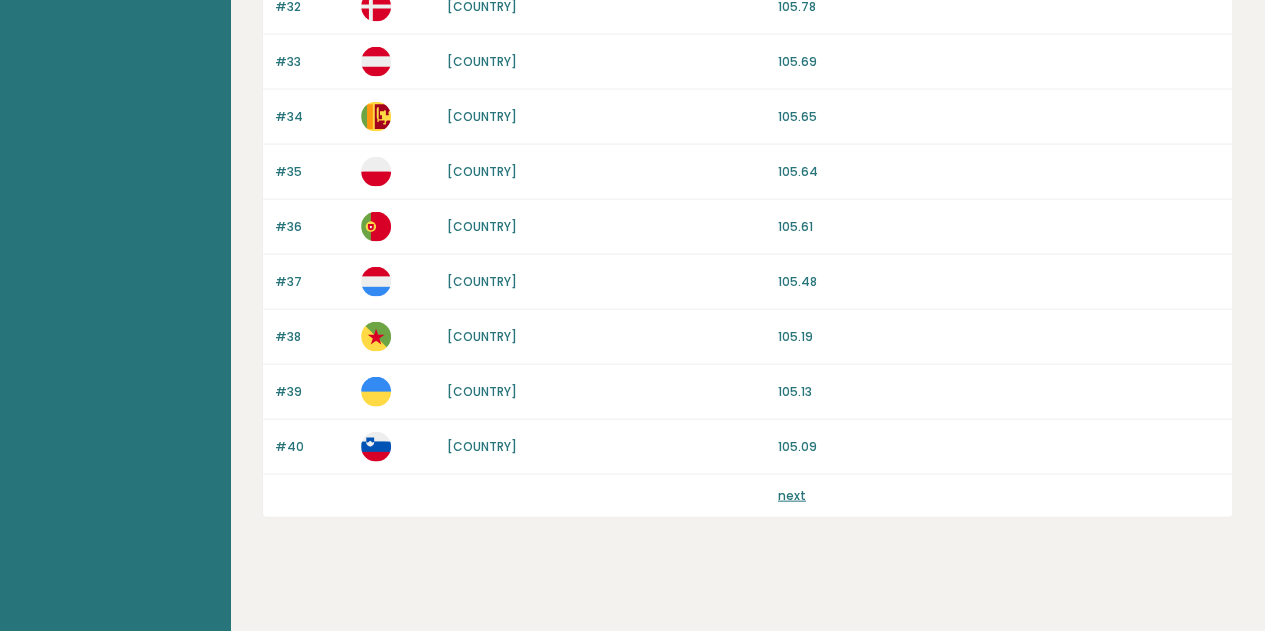 click on "next" at bounding box center (792, 495) 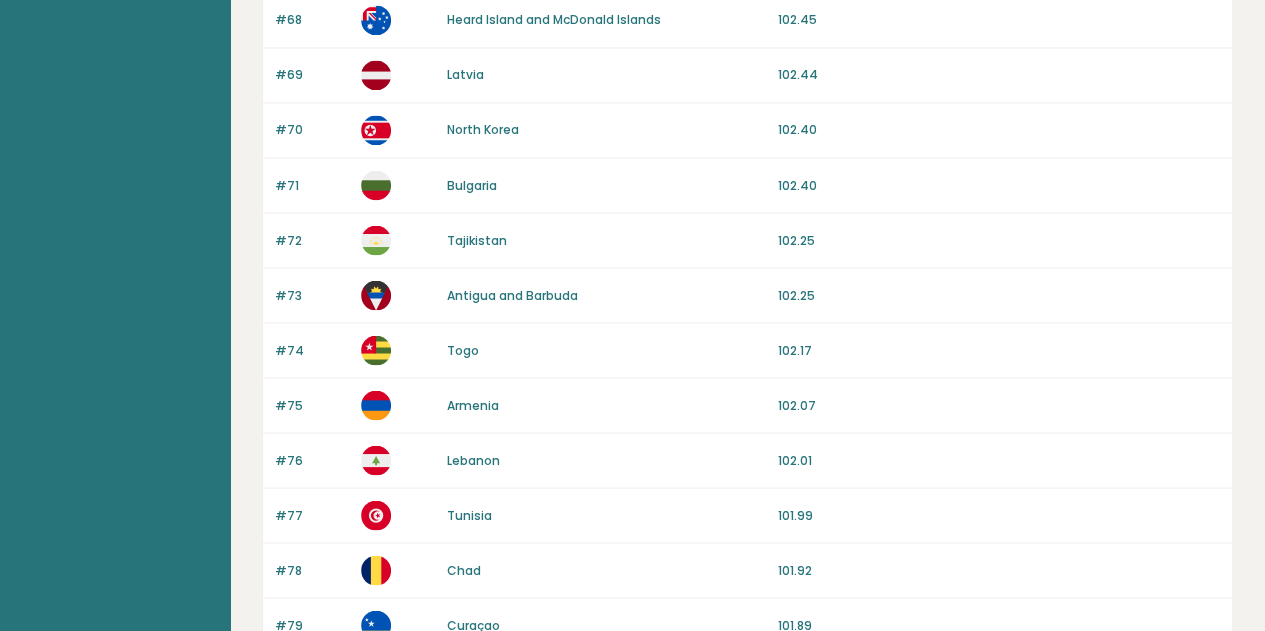 scroll, scrollTop: 1975, scrollLeft: 0, axis: vertical 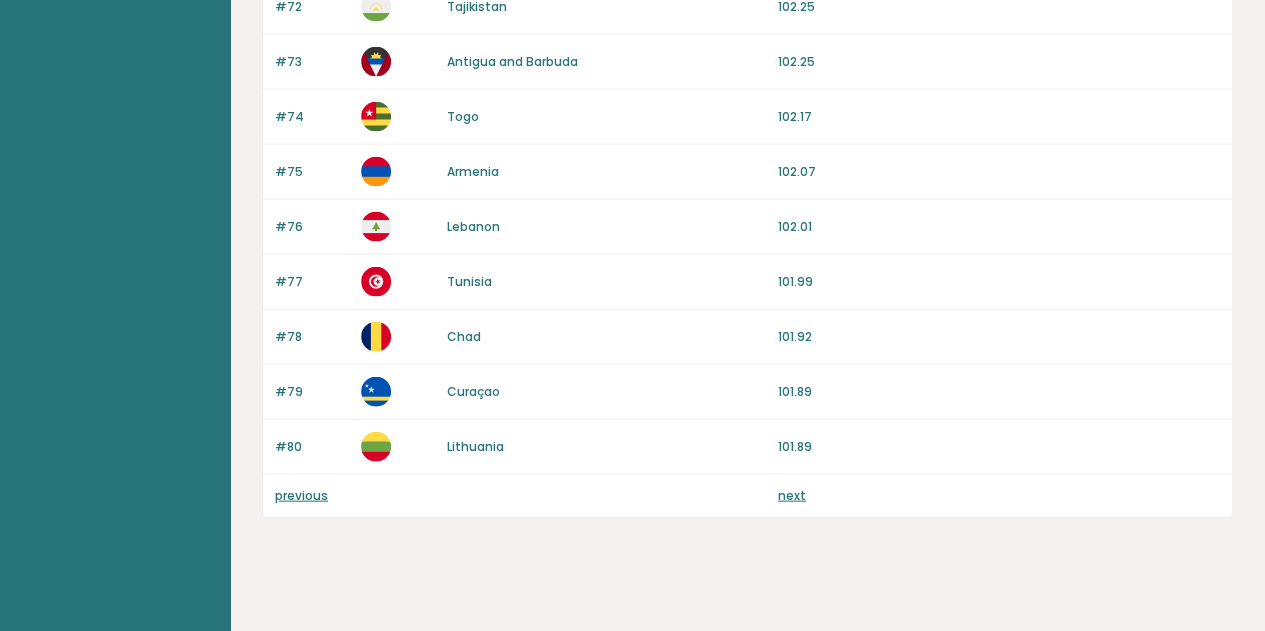 click on "next" at bounding box center (792, 495) 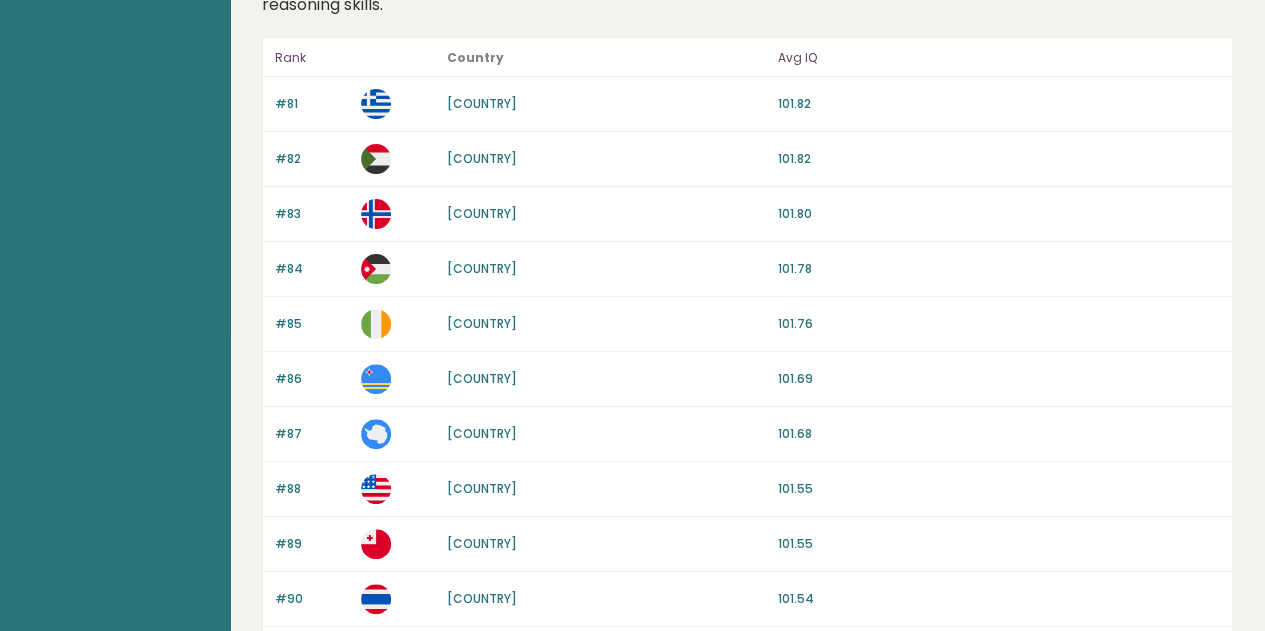 scroll, scrollTop: 0, scrollLeft: 0, axis: both 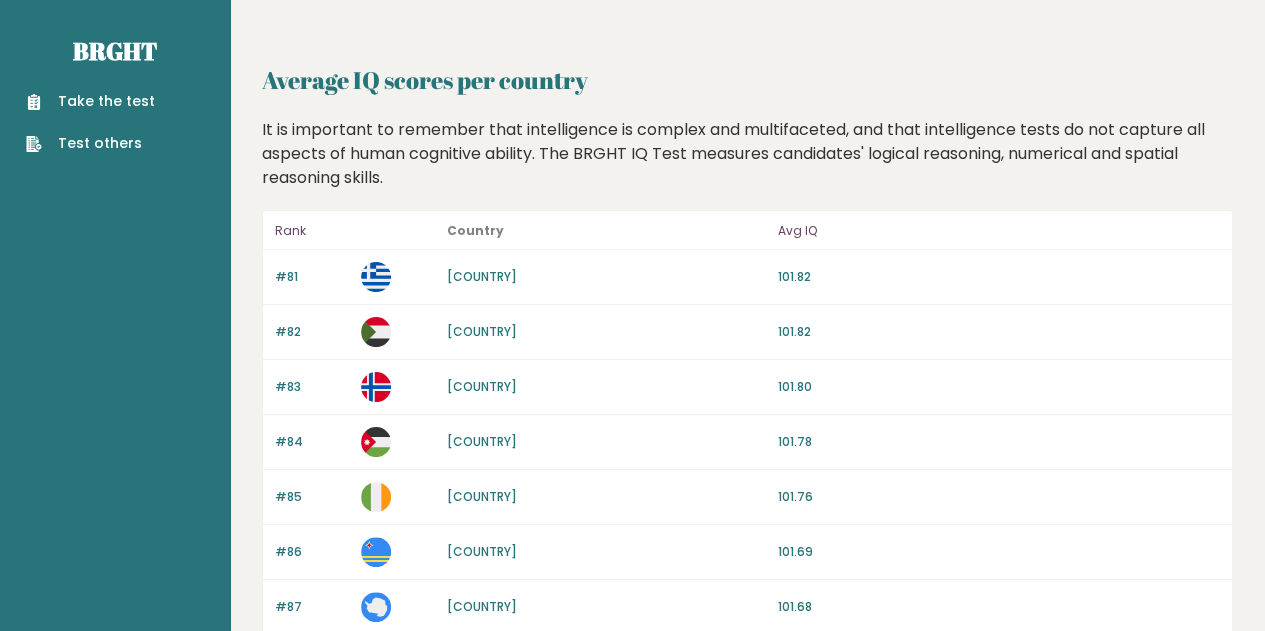 click on "Take the test" at bounding box center [90, 101] 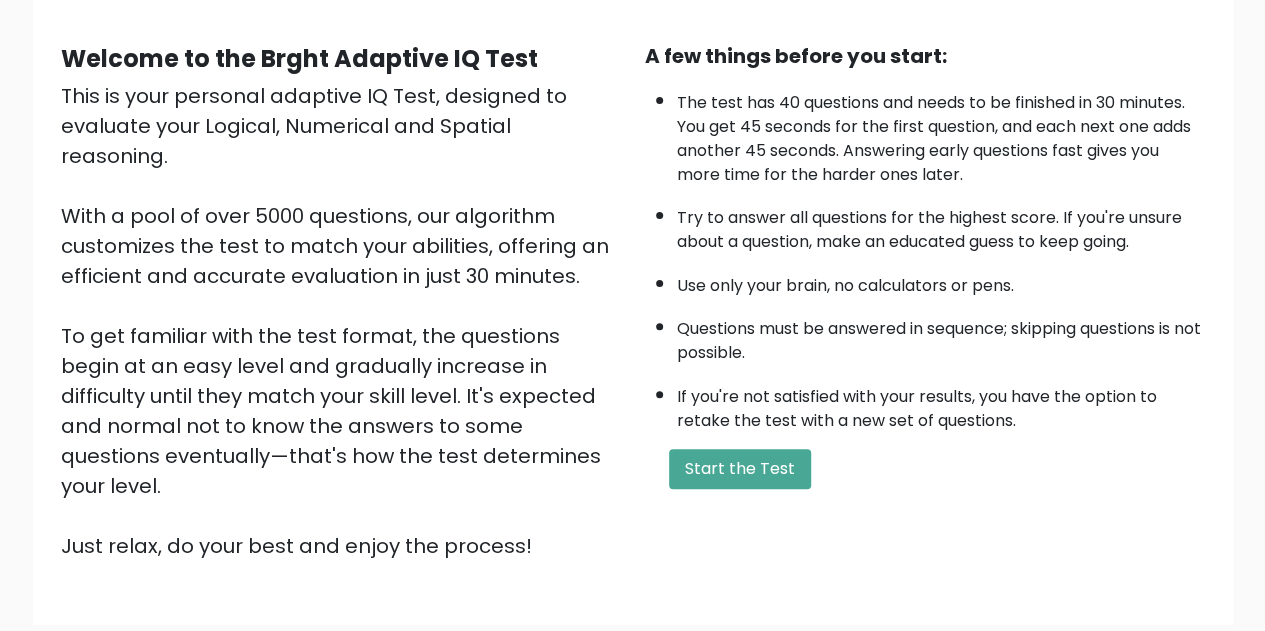 scroll, scrollTop: 176, scrollLeft: 0, axis: vertical 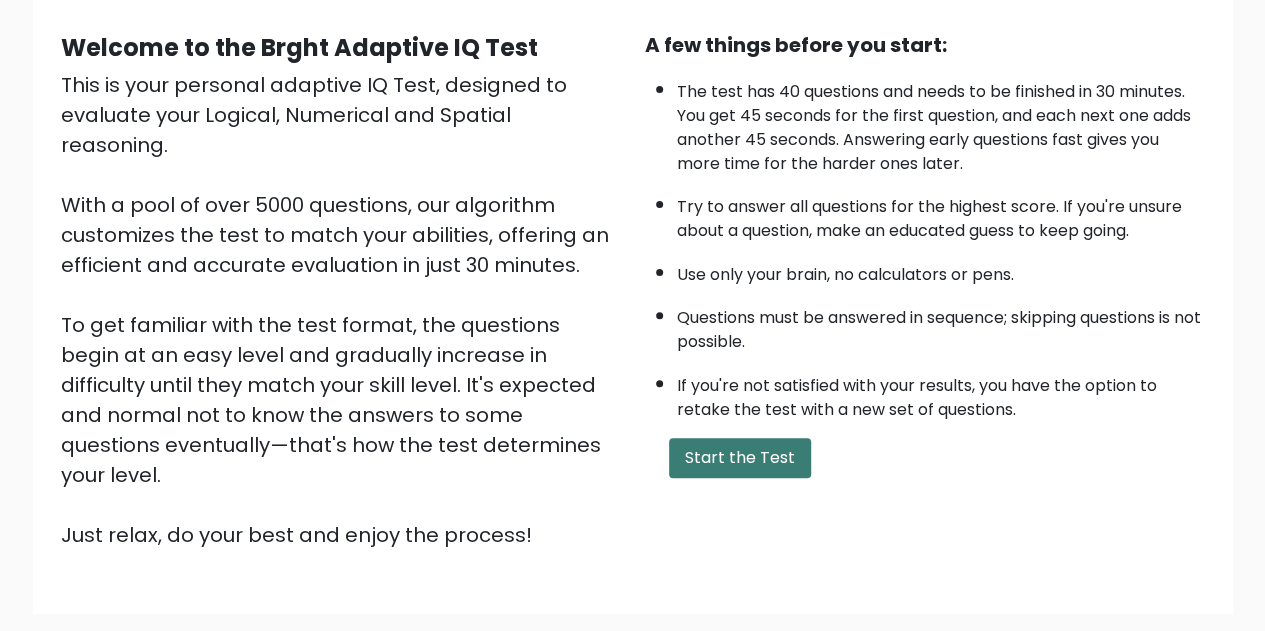 click on "Start the Test" at bounding box center [740, 458] 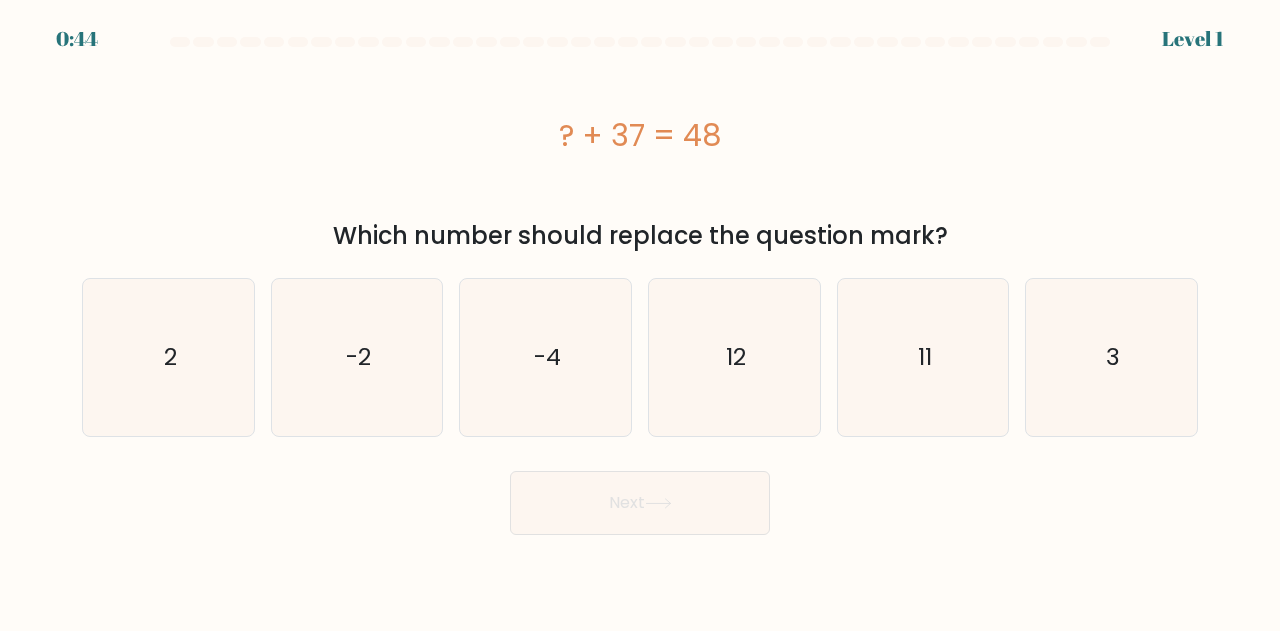scroll, scrollTop: 0, scrollLeft: 0, axis: both 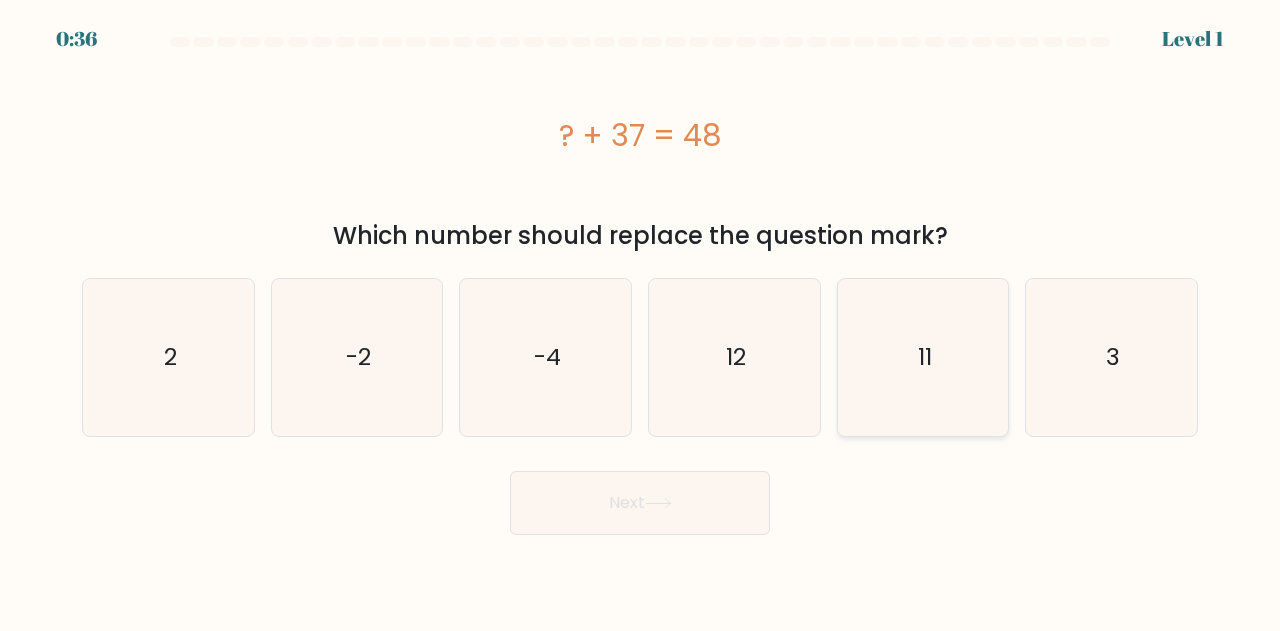 click on "11" at bounding box center (923, 357) 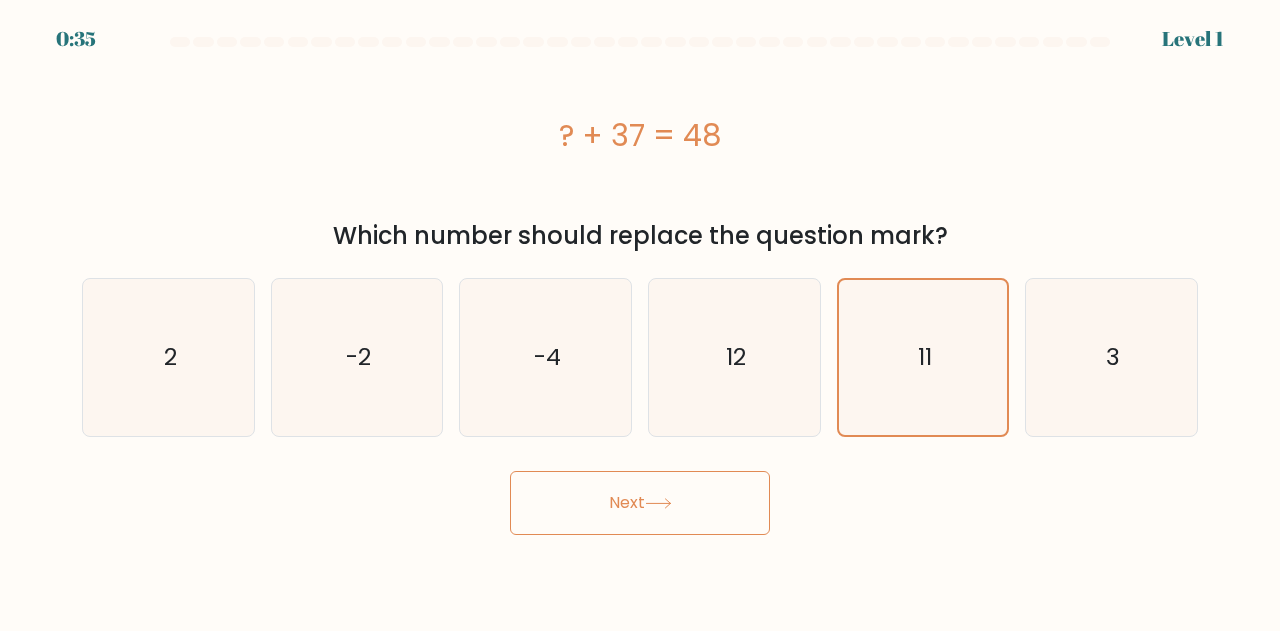 click on "Next" at bounding box center [640, 503] 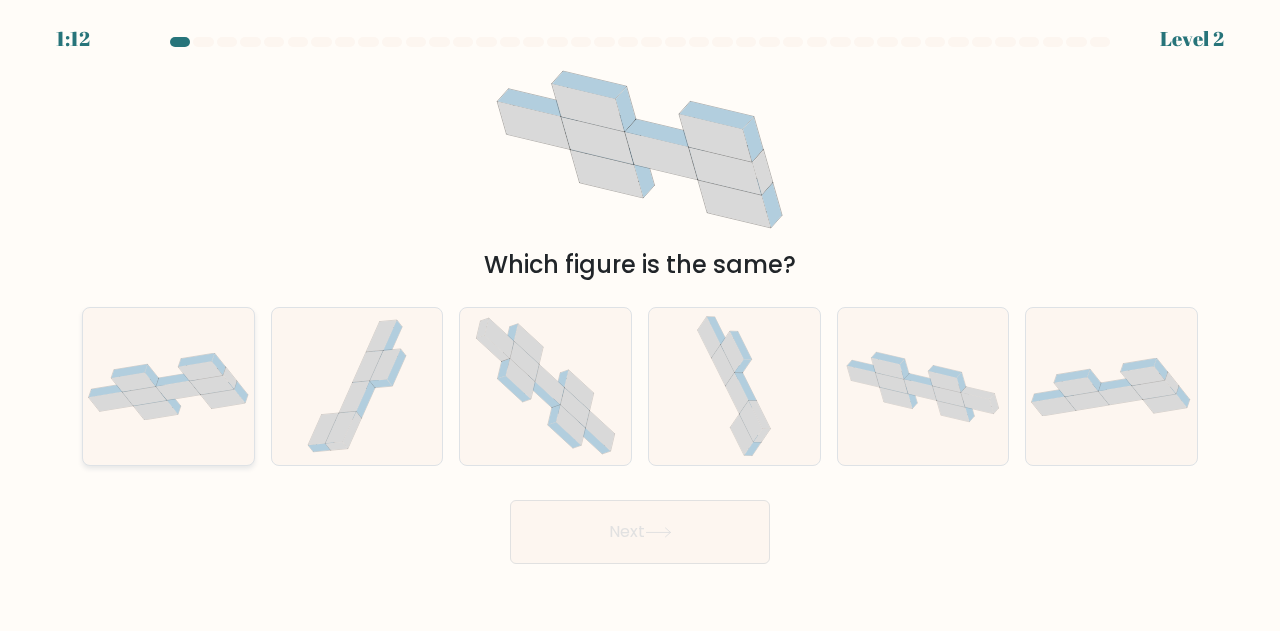 click at bounding box center [168, 386] 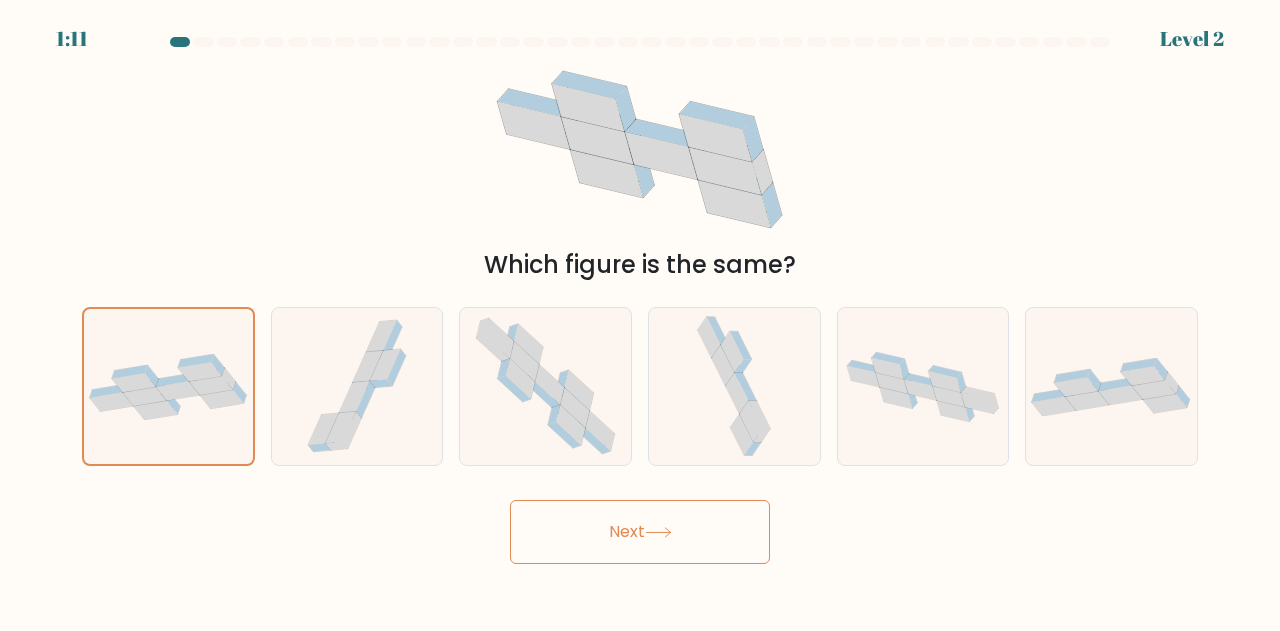 click on "Next" at bounding box center [640, 532] 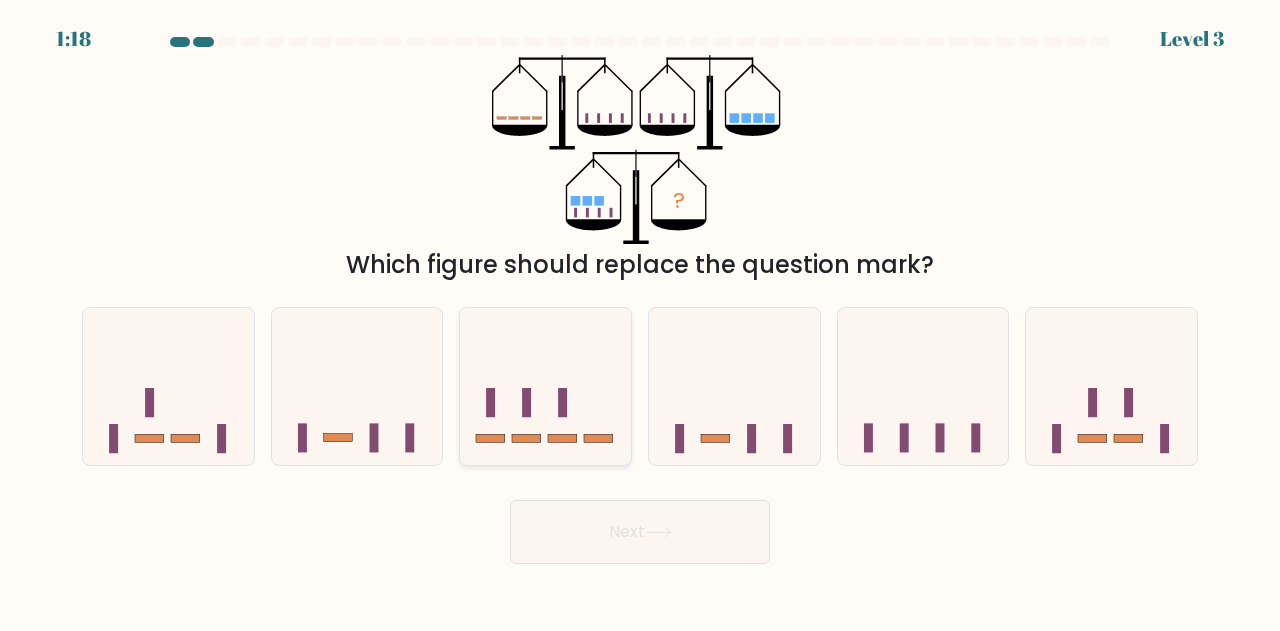 click at bounding box center (545, 386) 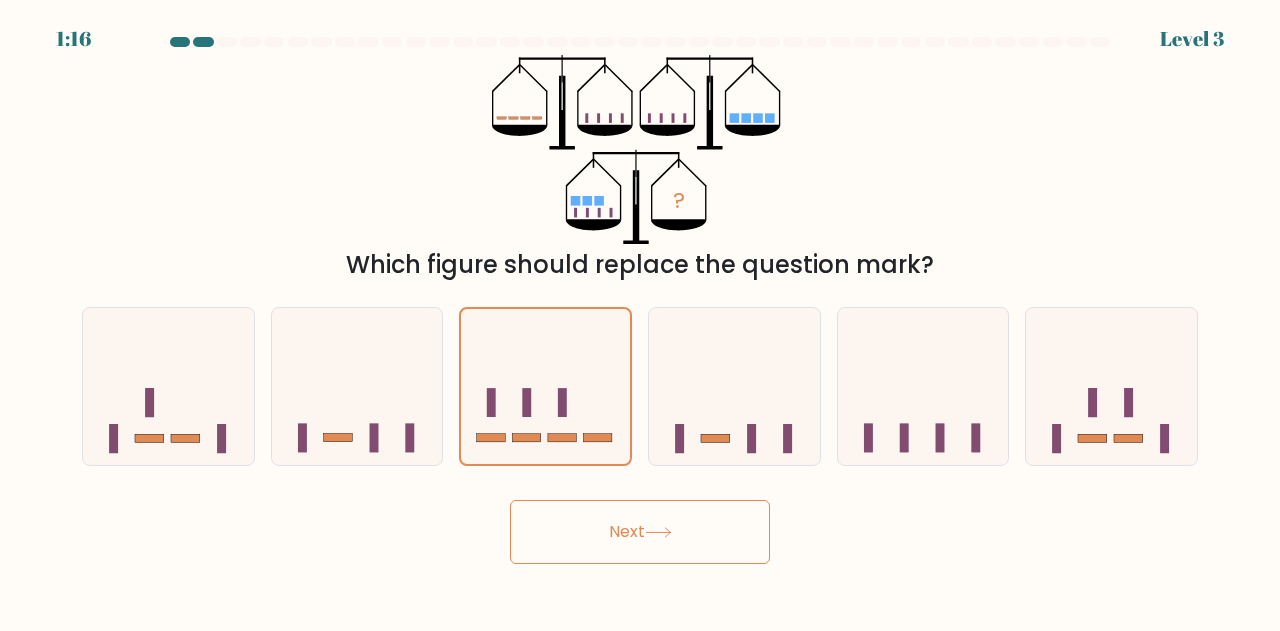 click on "Next" at bounding box center [640, 532] 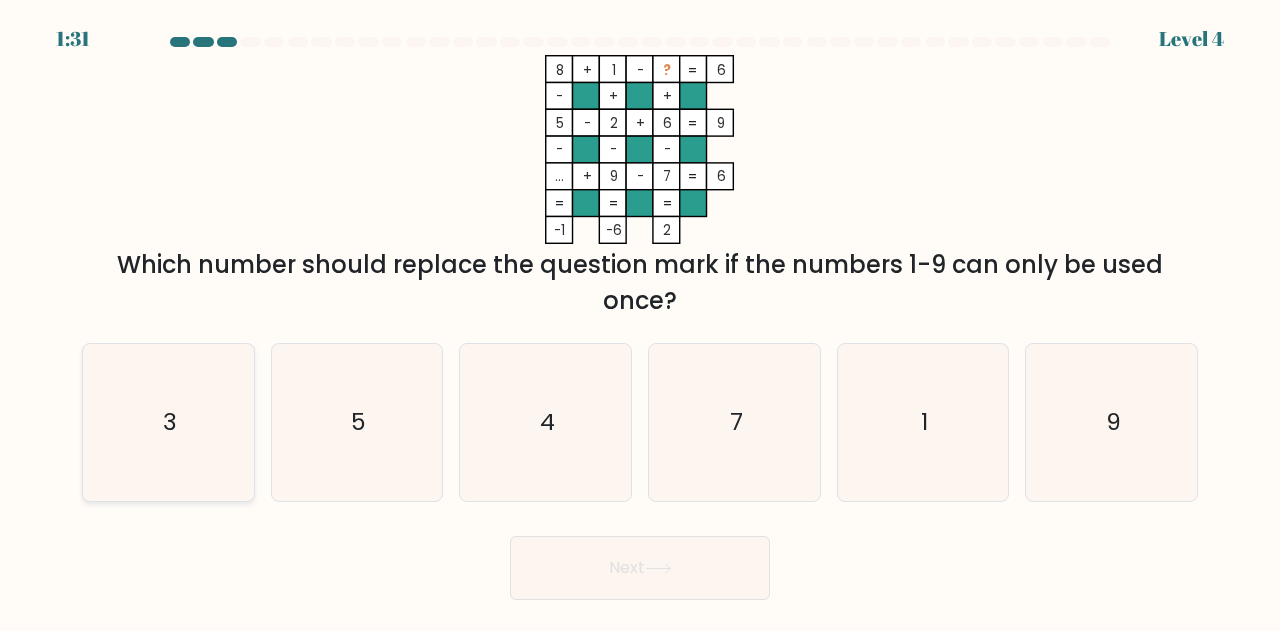 click on "3" at bounding box center [168, 422] 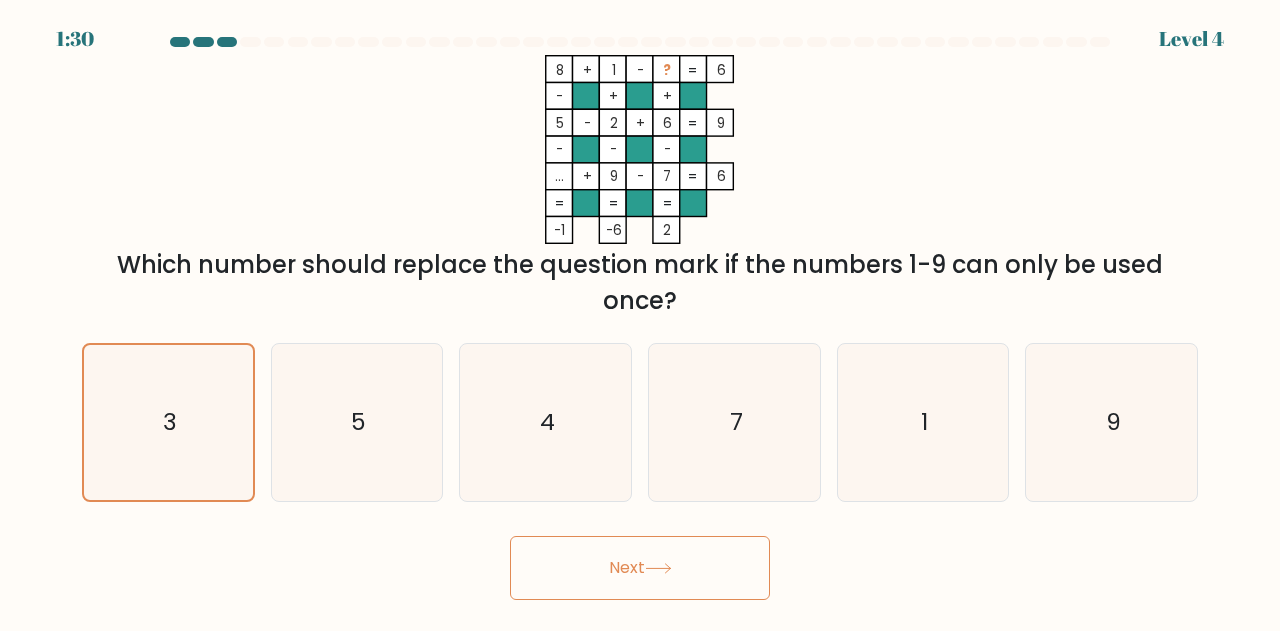 click at bounding box center [658, 568] 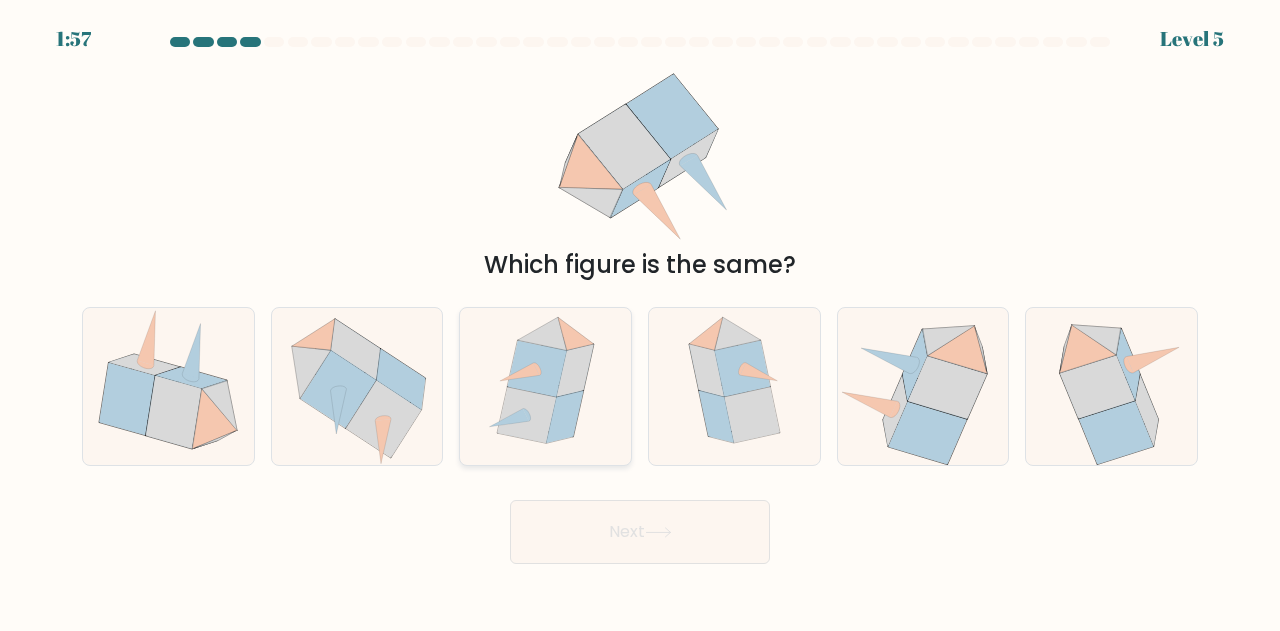 click at bounding box center [527, 415] 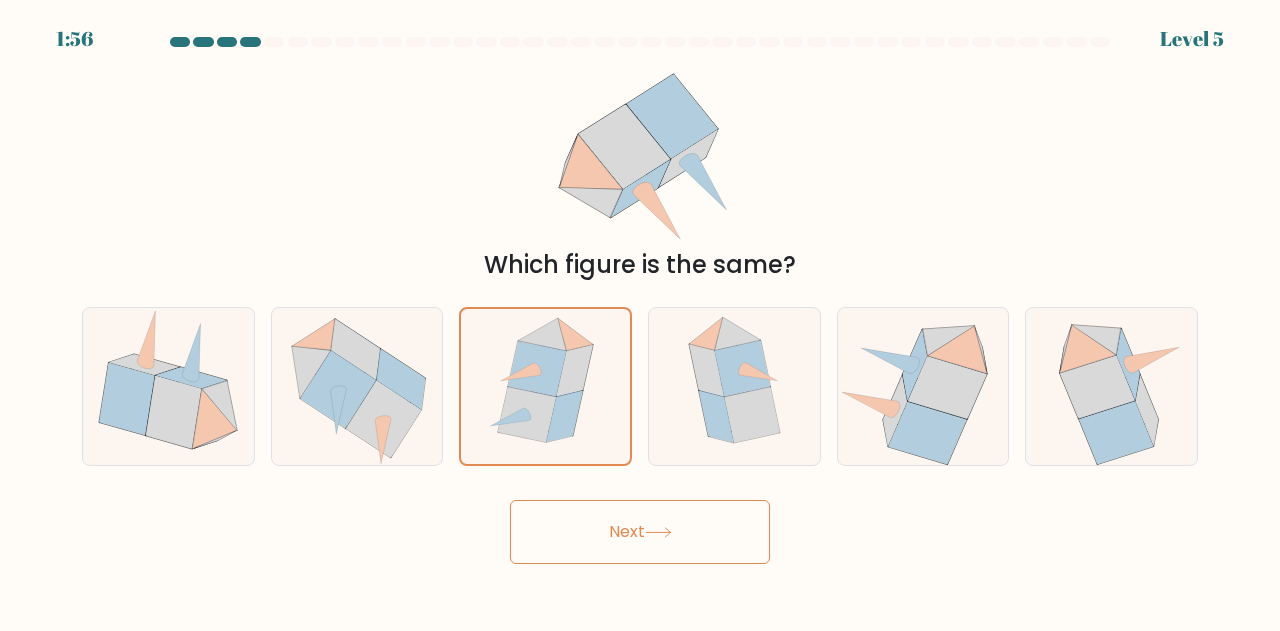 click on "Next" at bounding box center (640, 532) 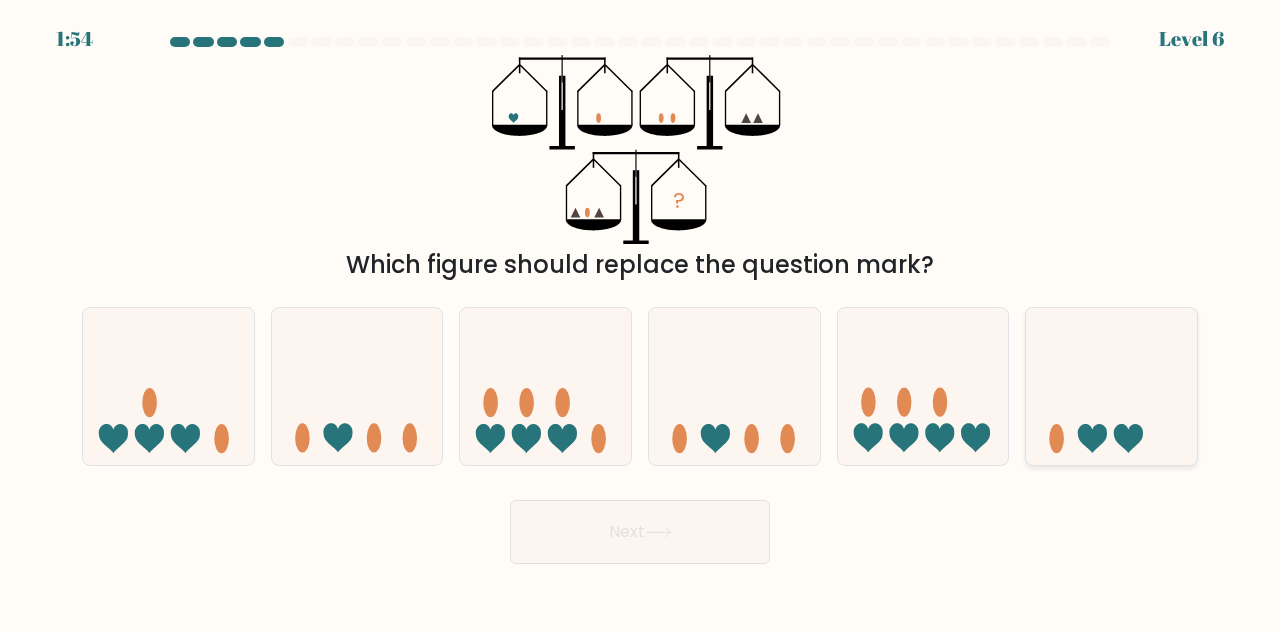 click at bounding box center (1111, 386) 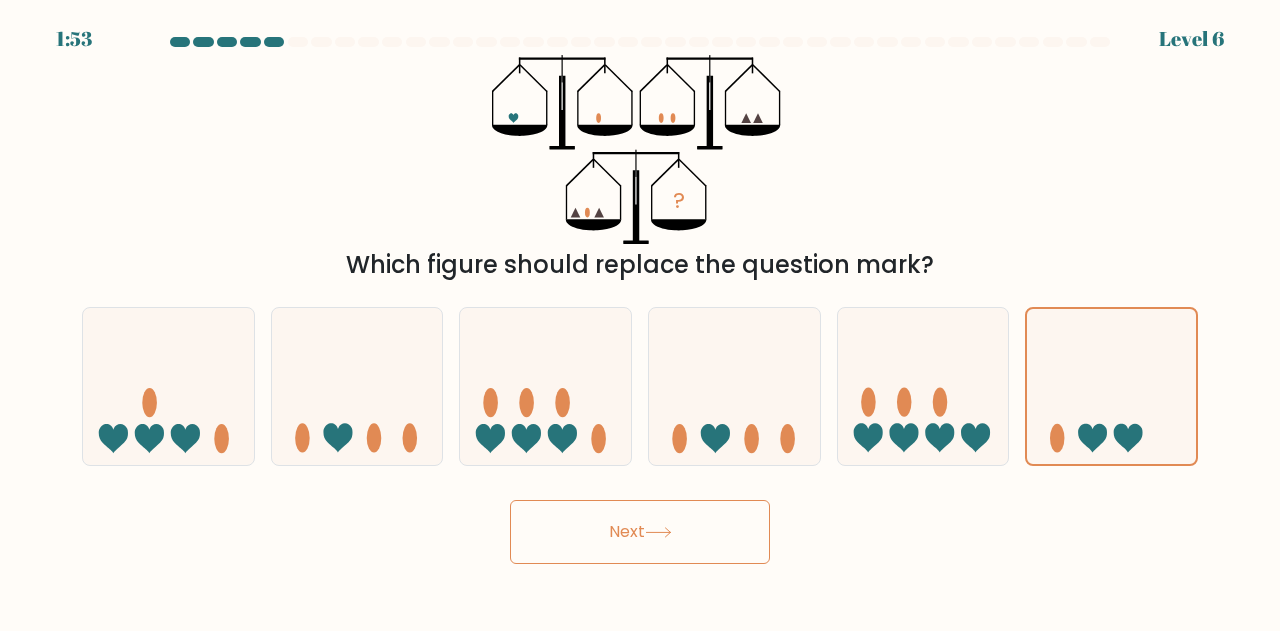 click on "Next" at bounding box center (640, 532) 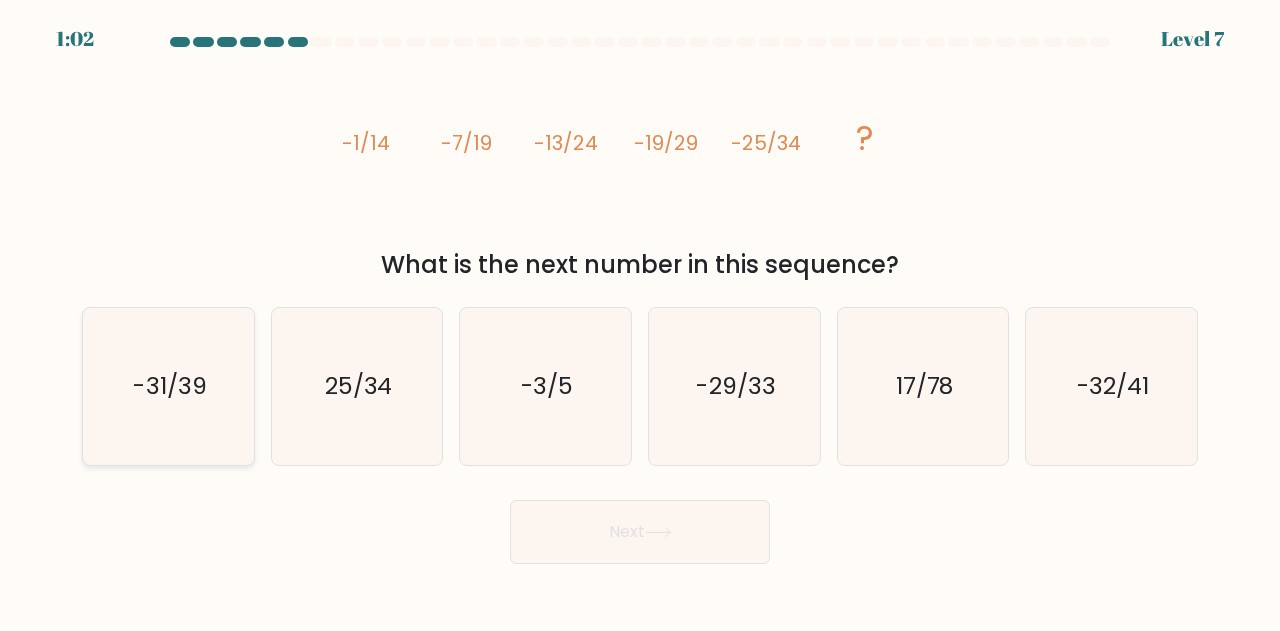 click on "-31/39" at bounding box center (168, 386) 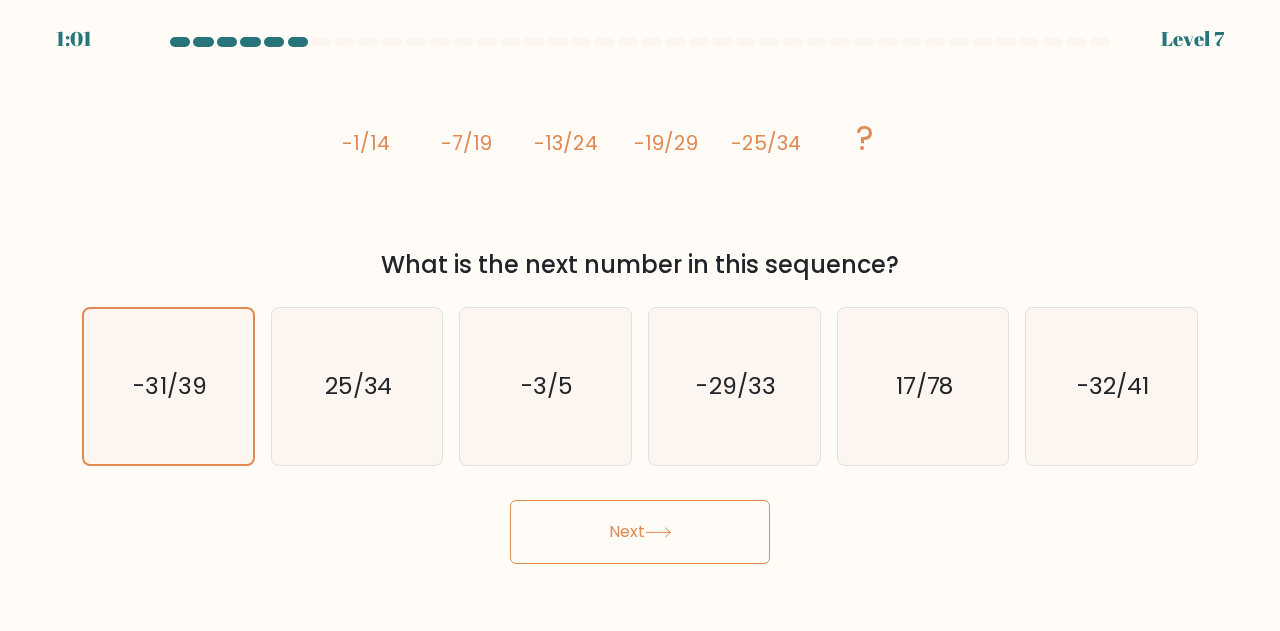 click on "Next" at bounding box center (640, 532) 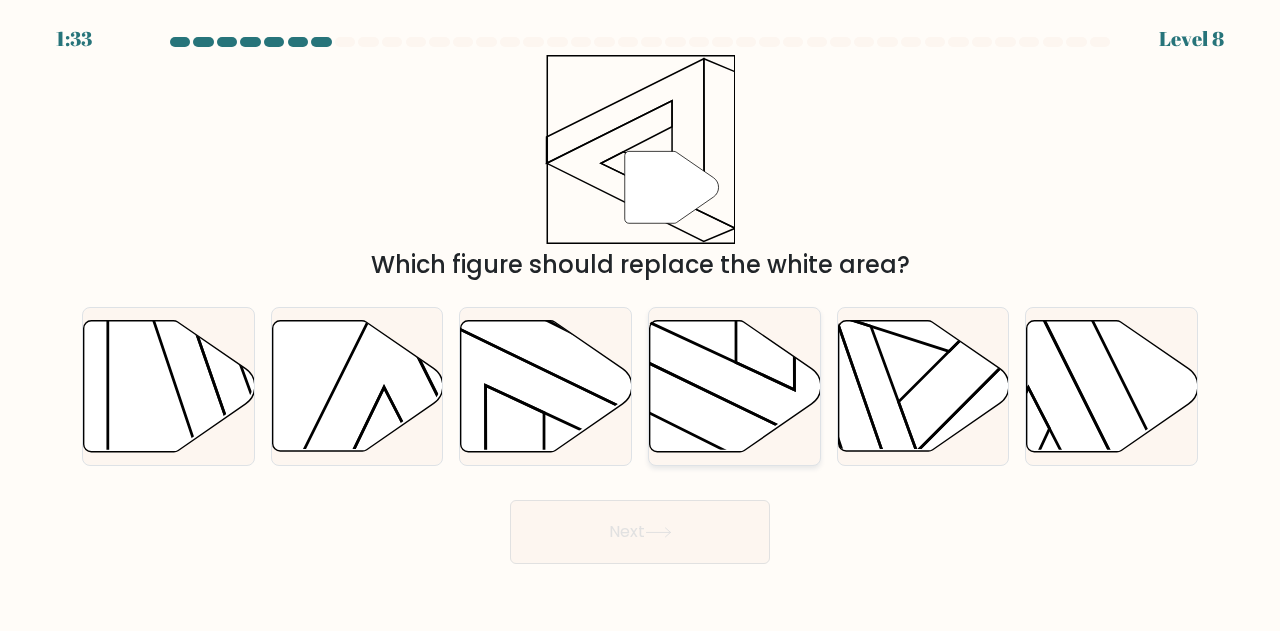 click at bounding box center [735, 386] 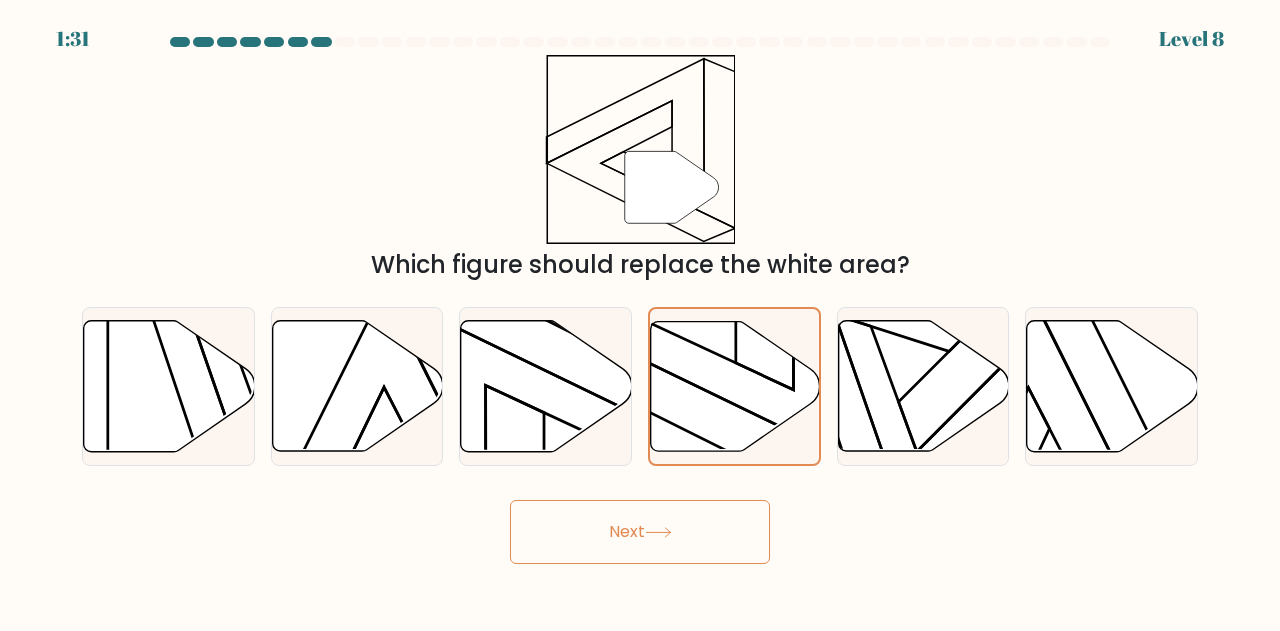 click on "Next" at bounding box center [640, 532] 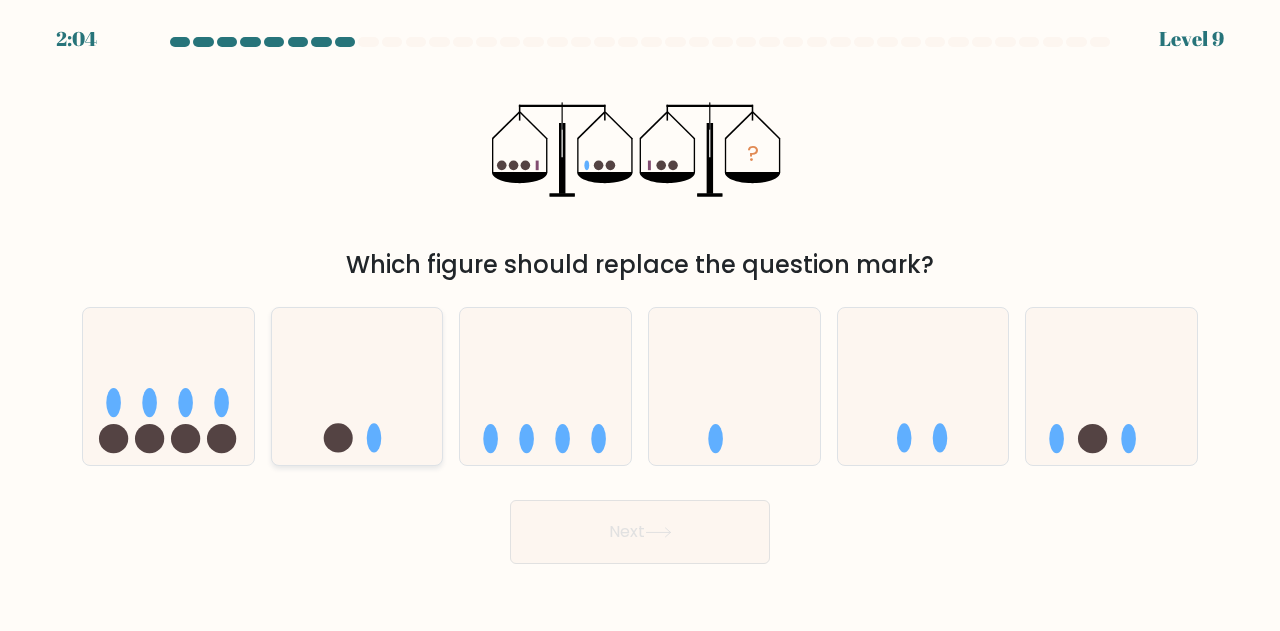 click at bounding box center [357, 386] 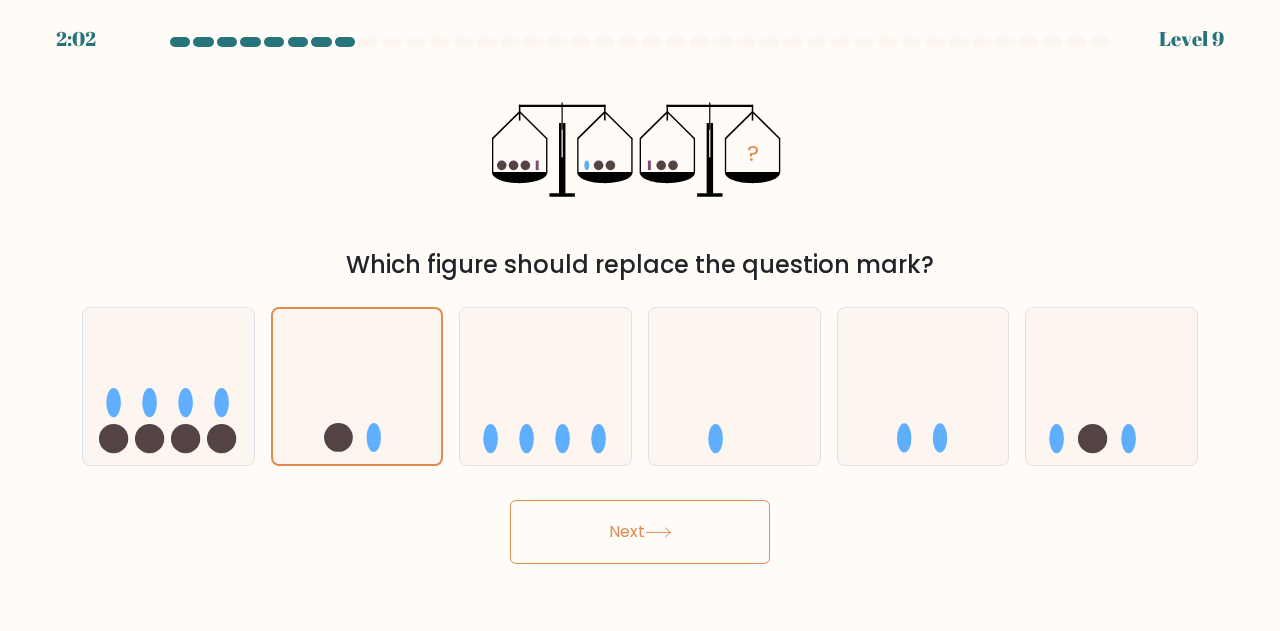 click on "Next" at bounding box center [640, 532] 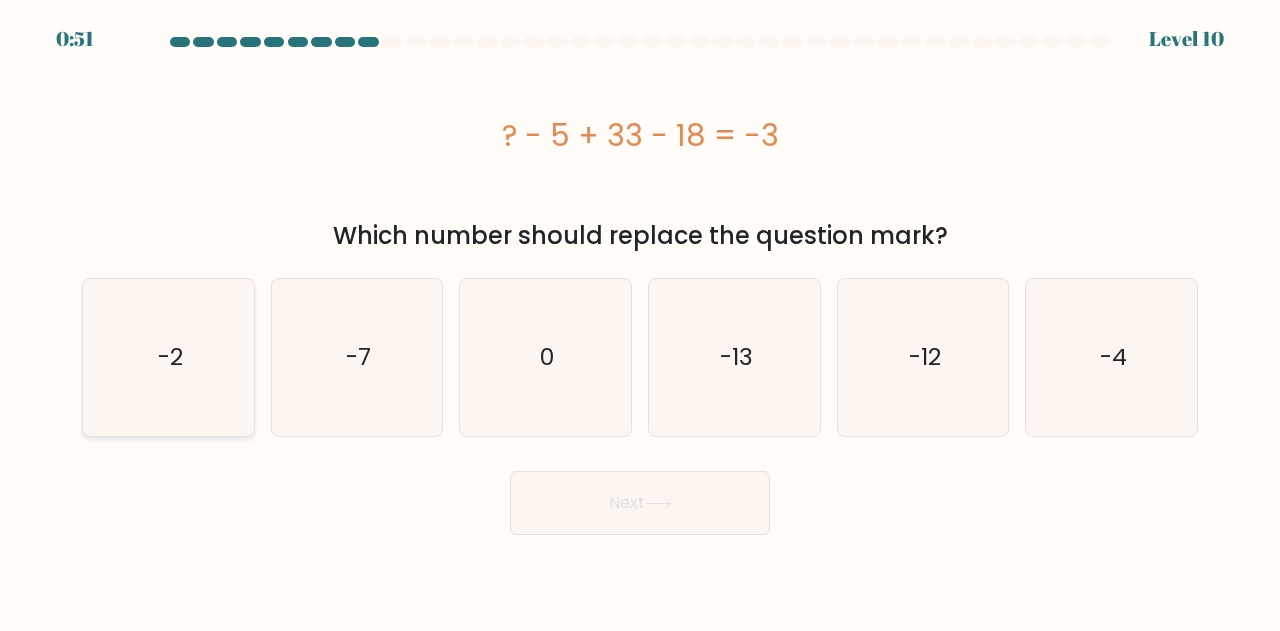 click on "-2" at bounding box center (168, 357) 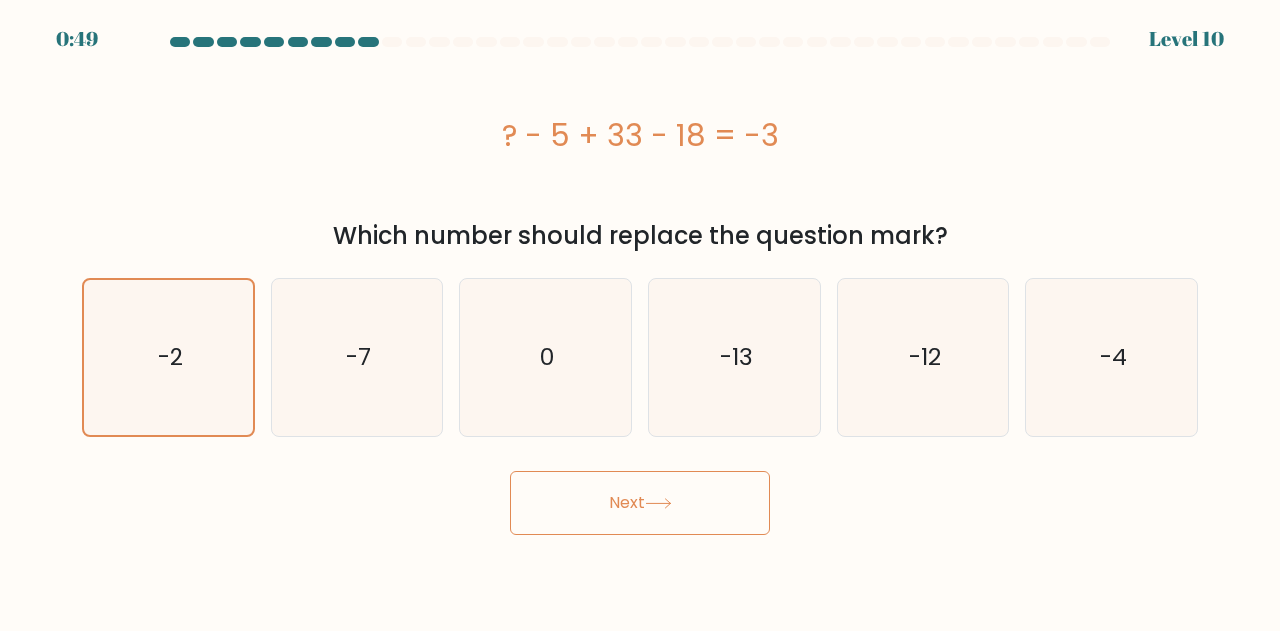 click at bounding box center (658, 503) 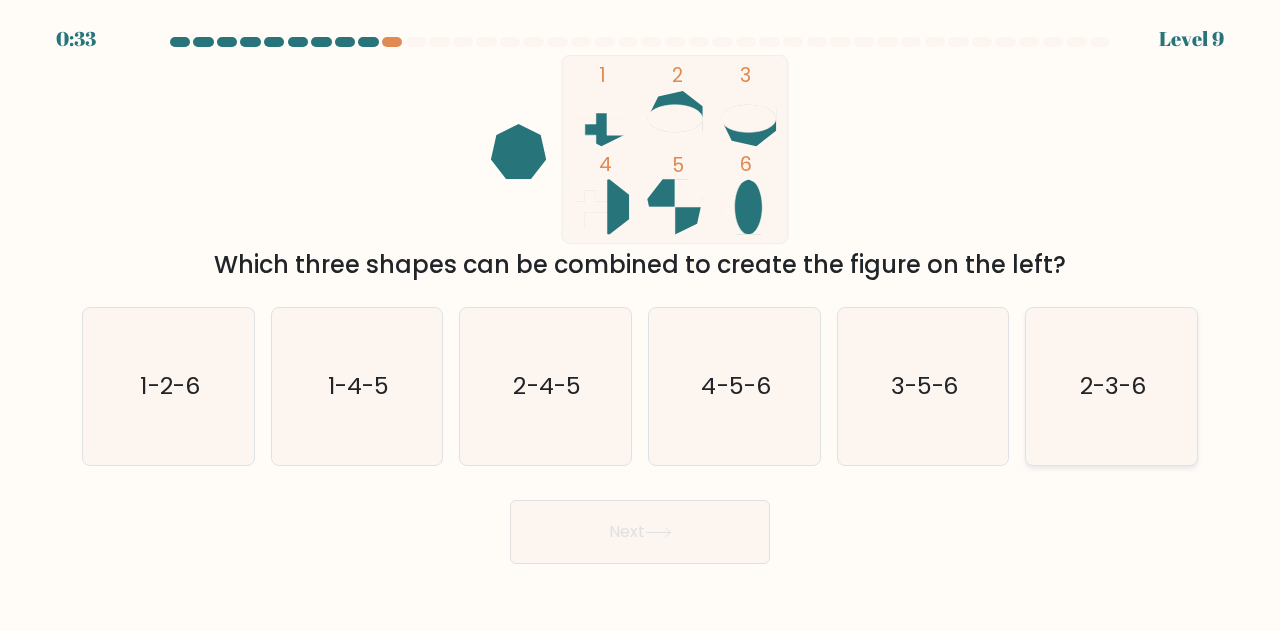 click on "2-3-6" at bounding box center (1111, 386) 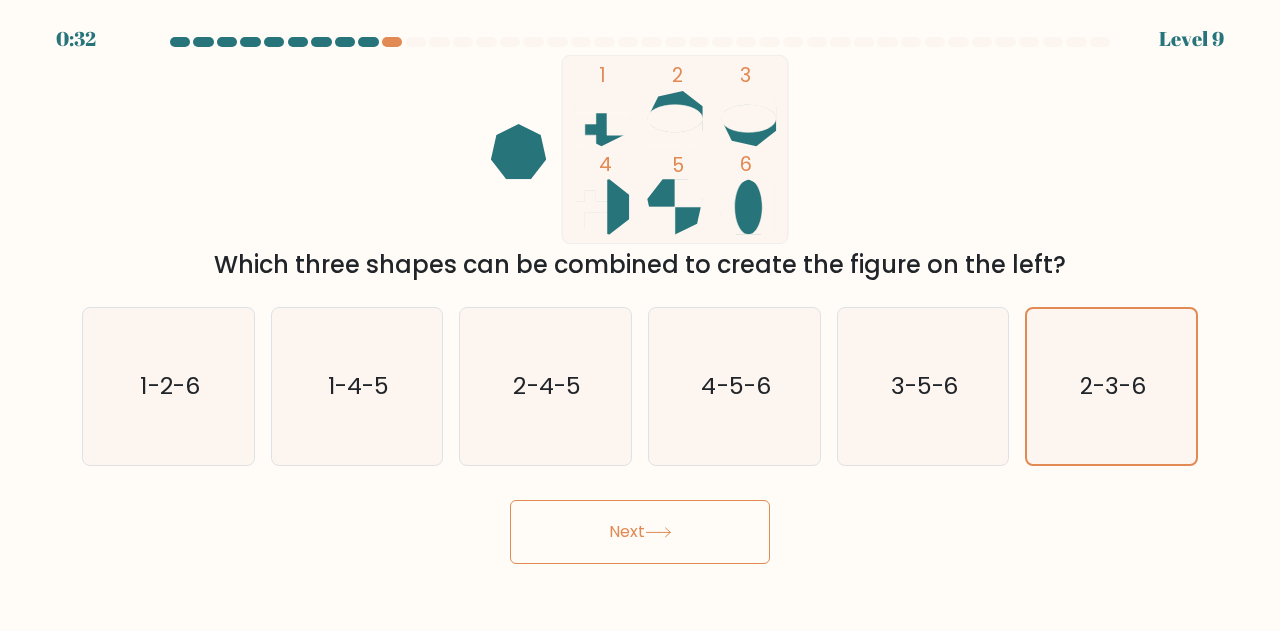 click on "Next" at bounding box center (640, 532) 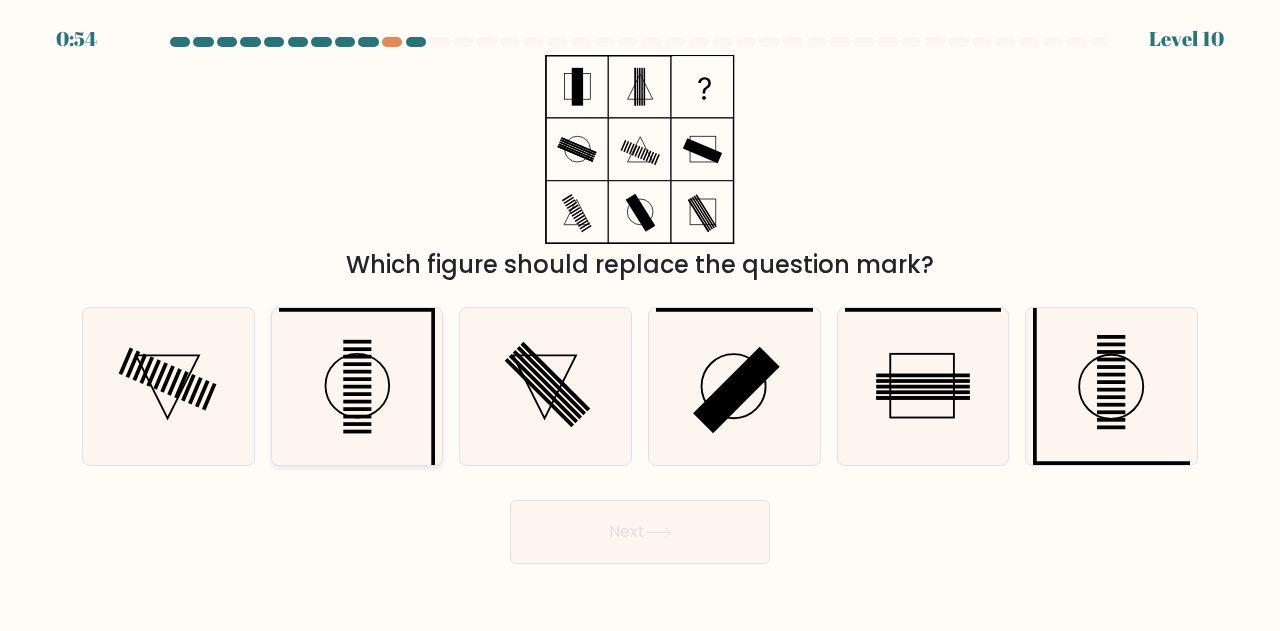 click at bounding box center (357, 342) 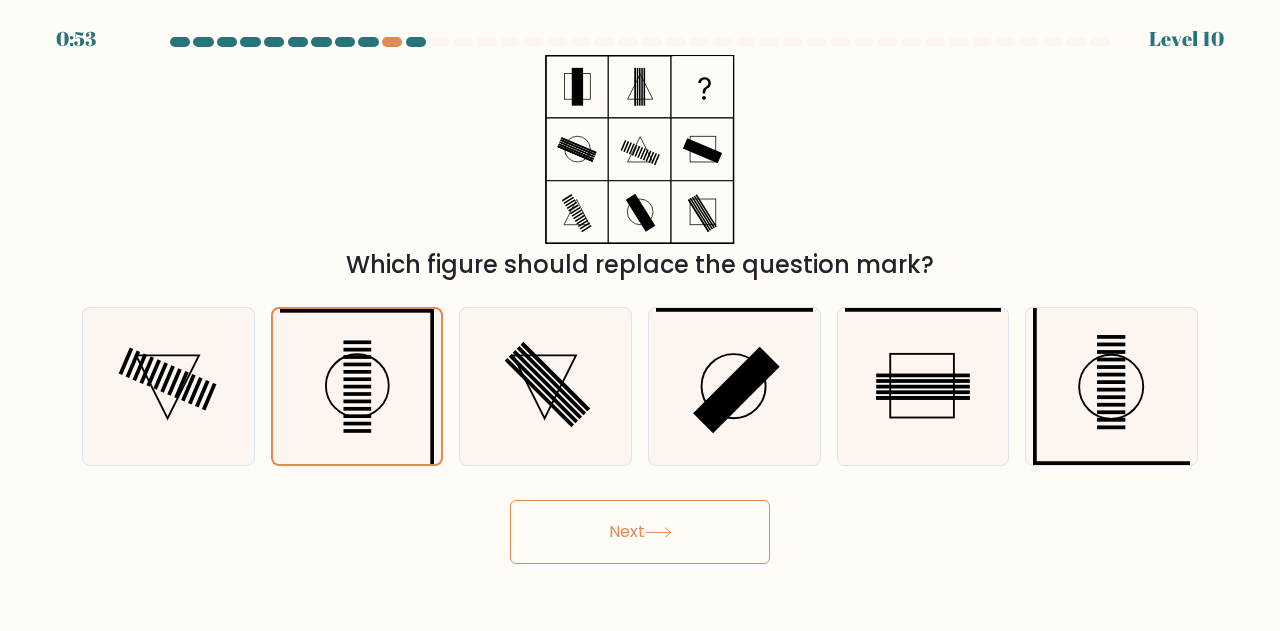 click on "Next" at bounding box center (640, 532) 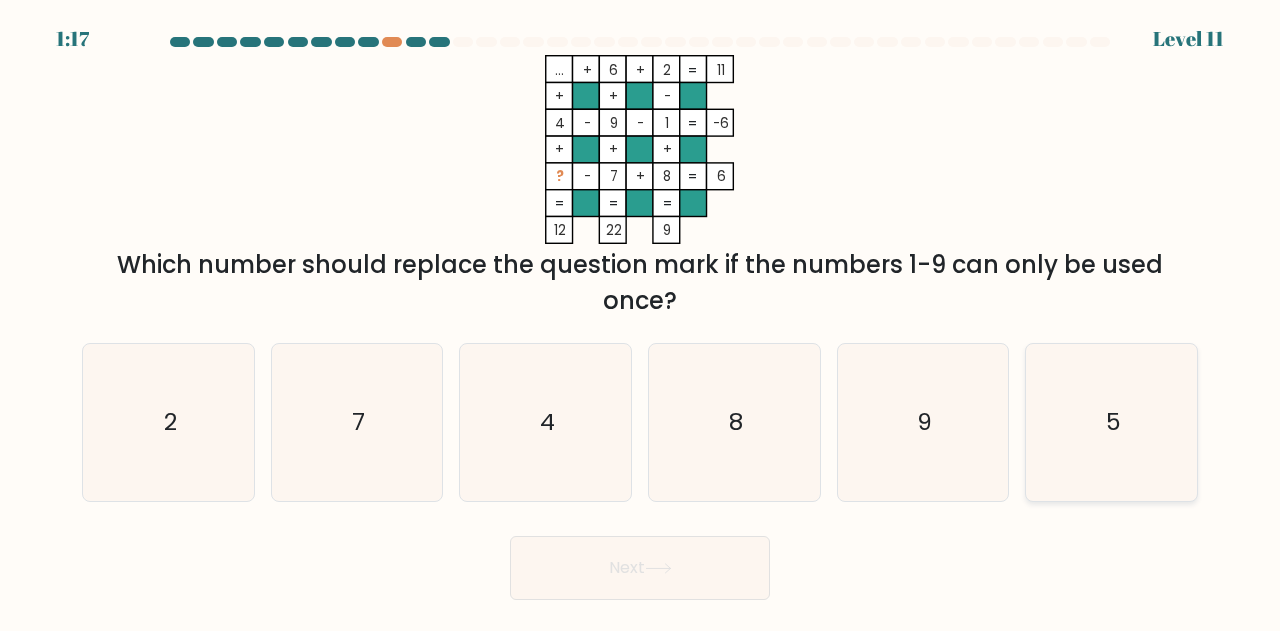 click on "5" at bounding box center [1111, 422] 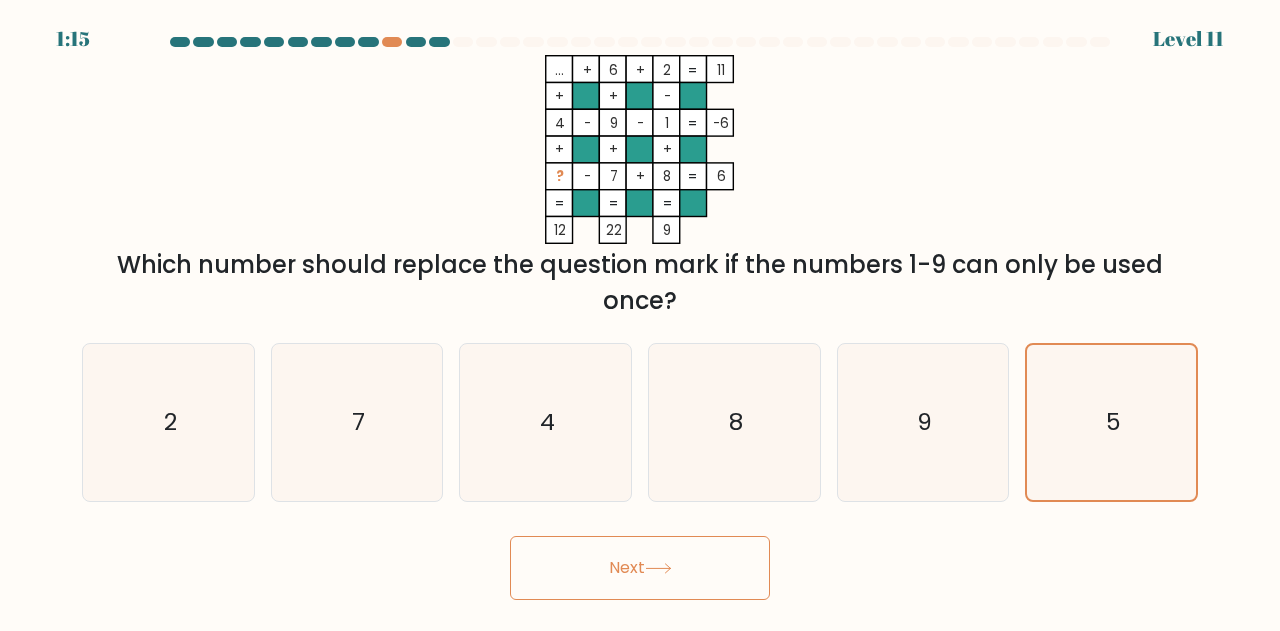 click on "Next" at bounding box center [640, 568] 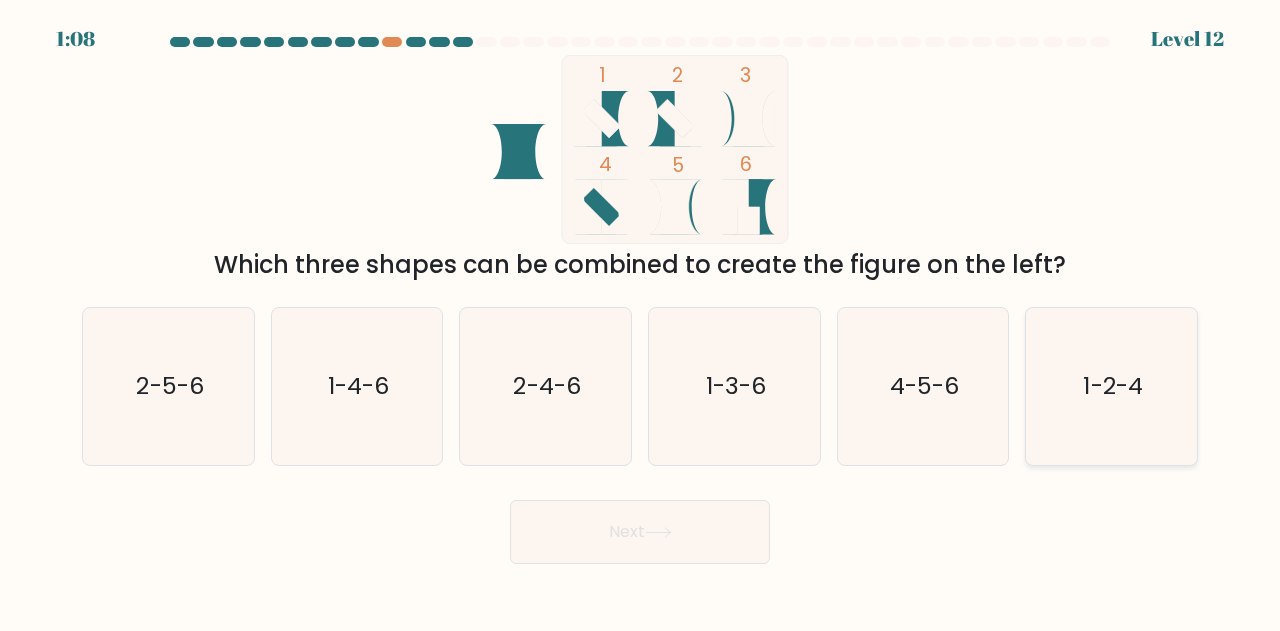 click on "1-2-4" at bounding box center (1111, 386) 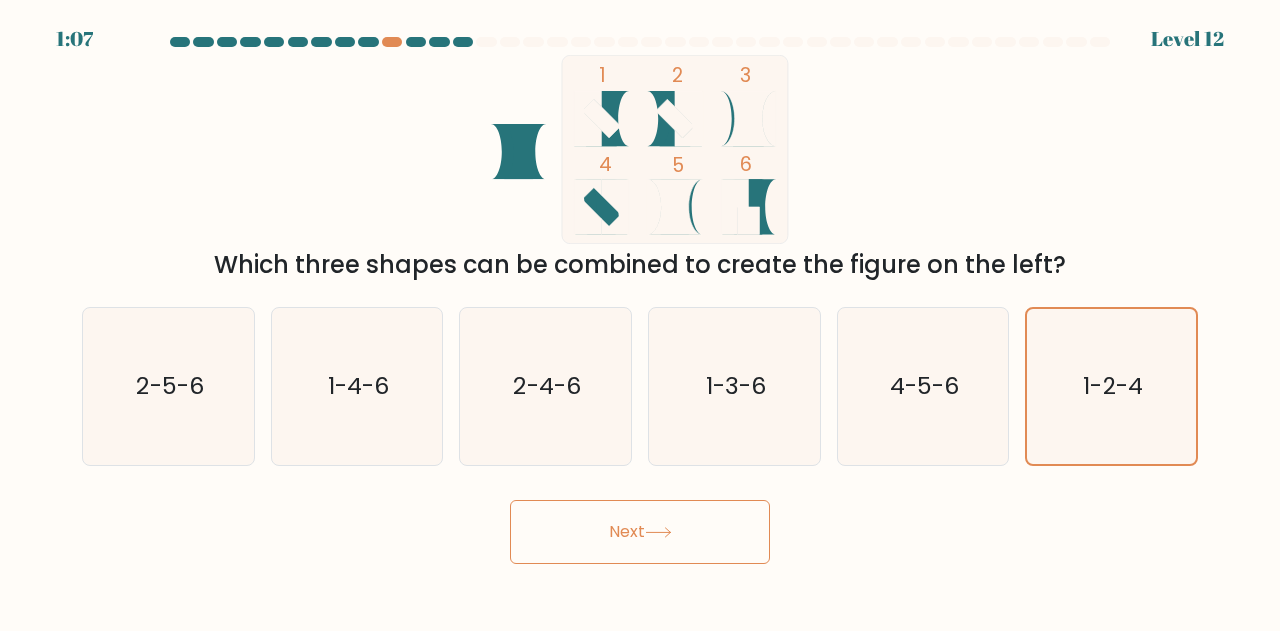 click on "Next" at bounding box center [640, 532] 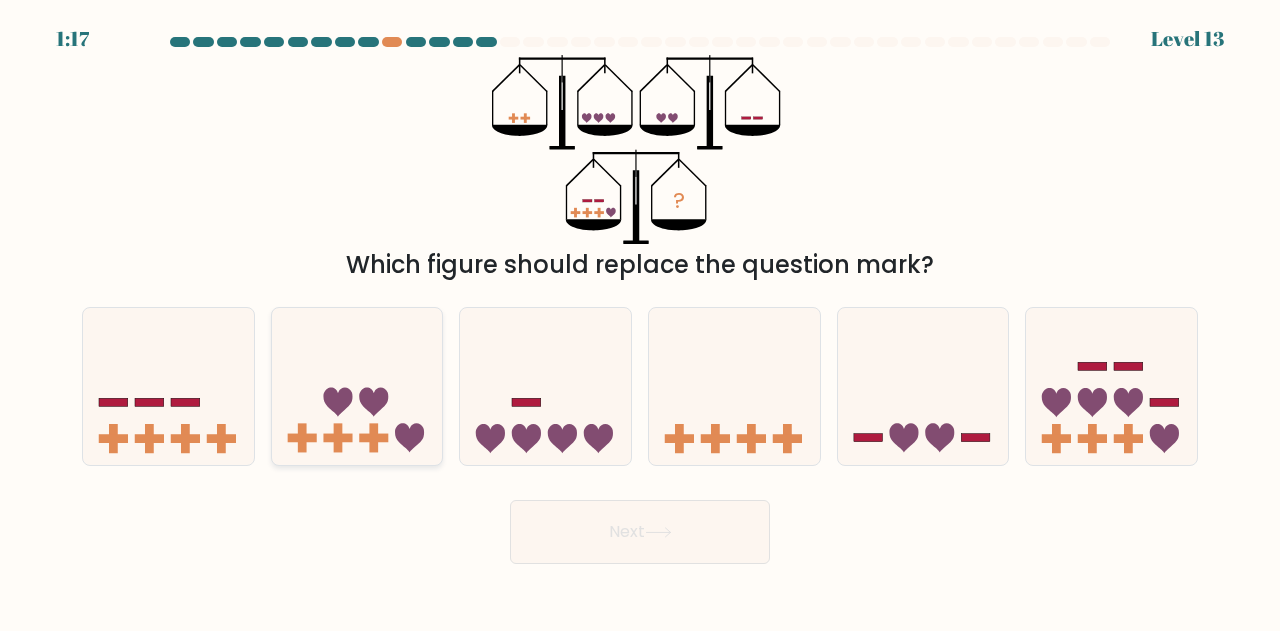 click at bounding box center [357, 386] 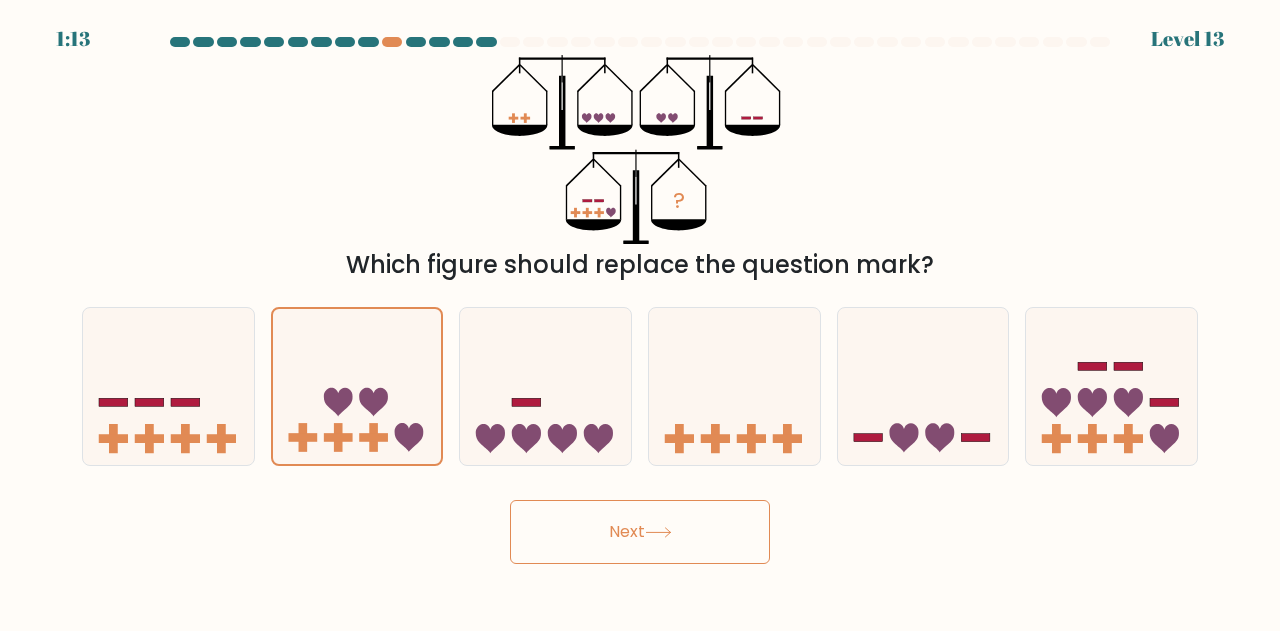 click on "Next" at bounding box center (640, 532) 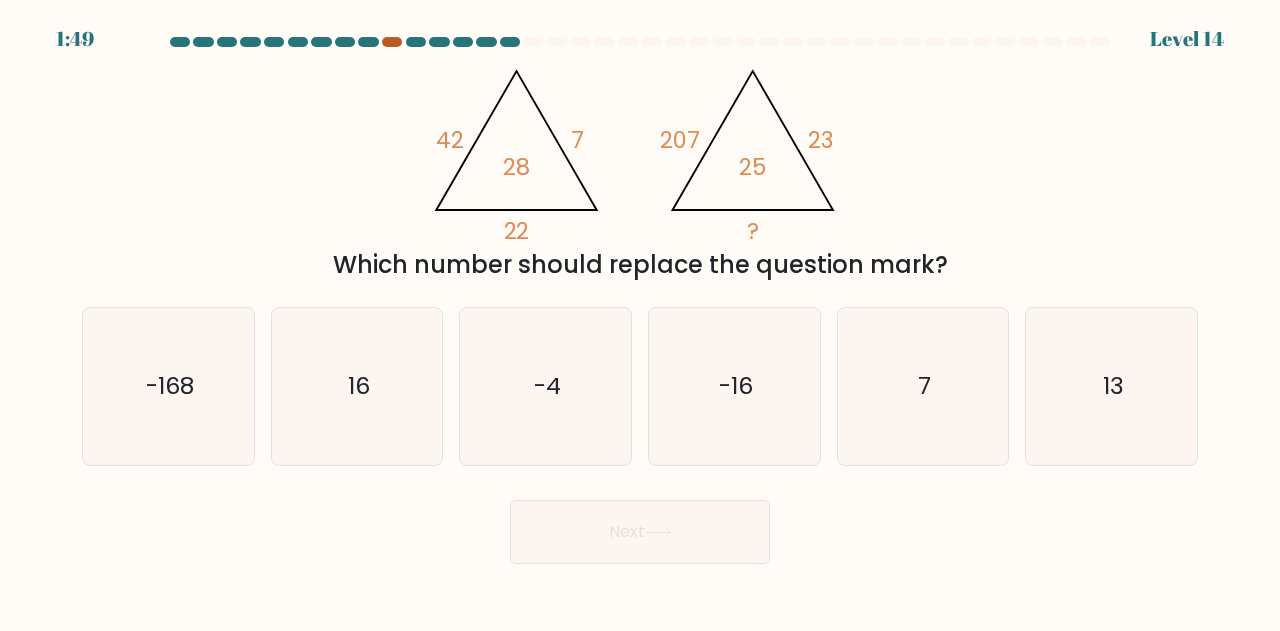 click at bounding box center [392, 42] 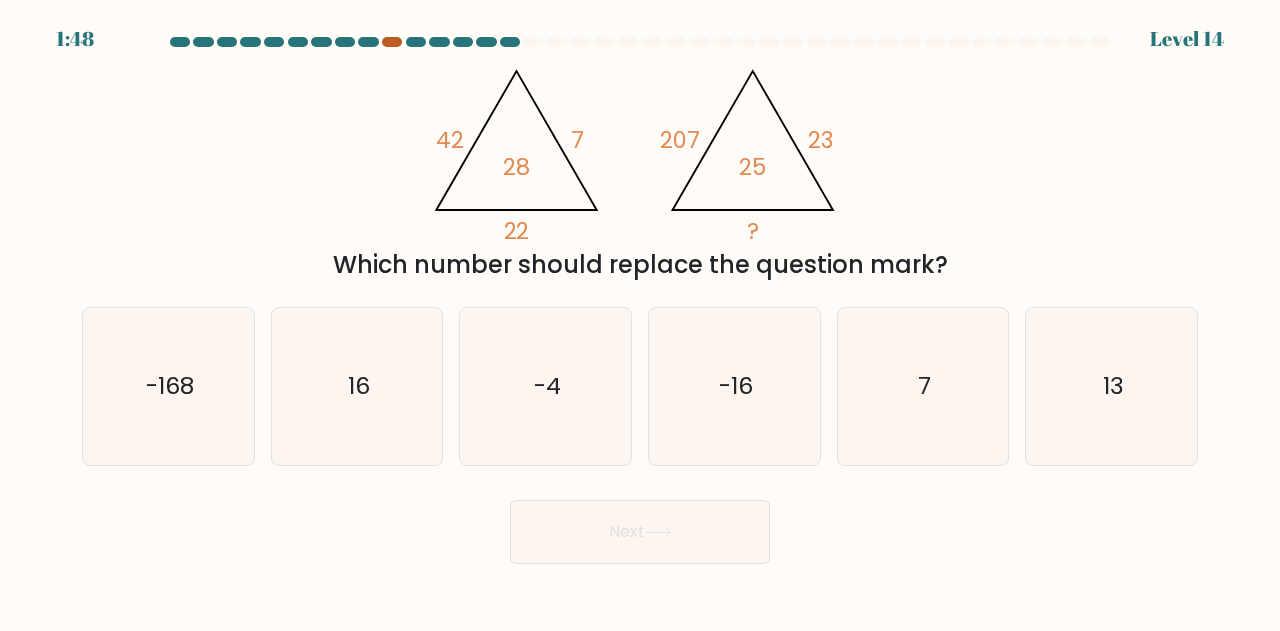 click at bounding box center [392, 42] 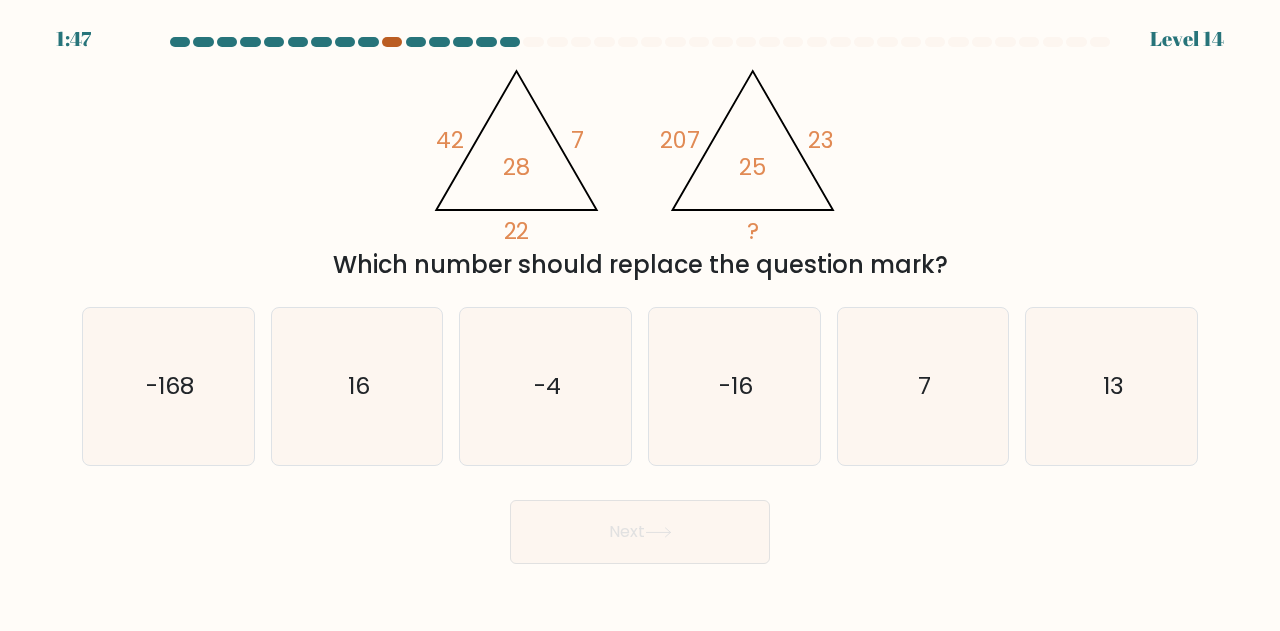 click at bounding box center [392, 42] 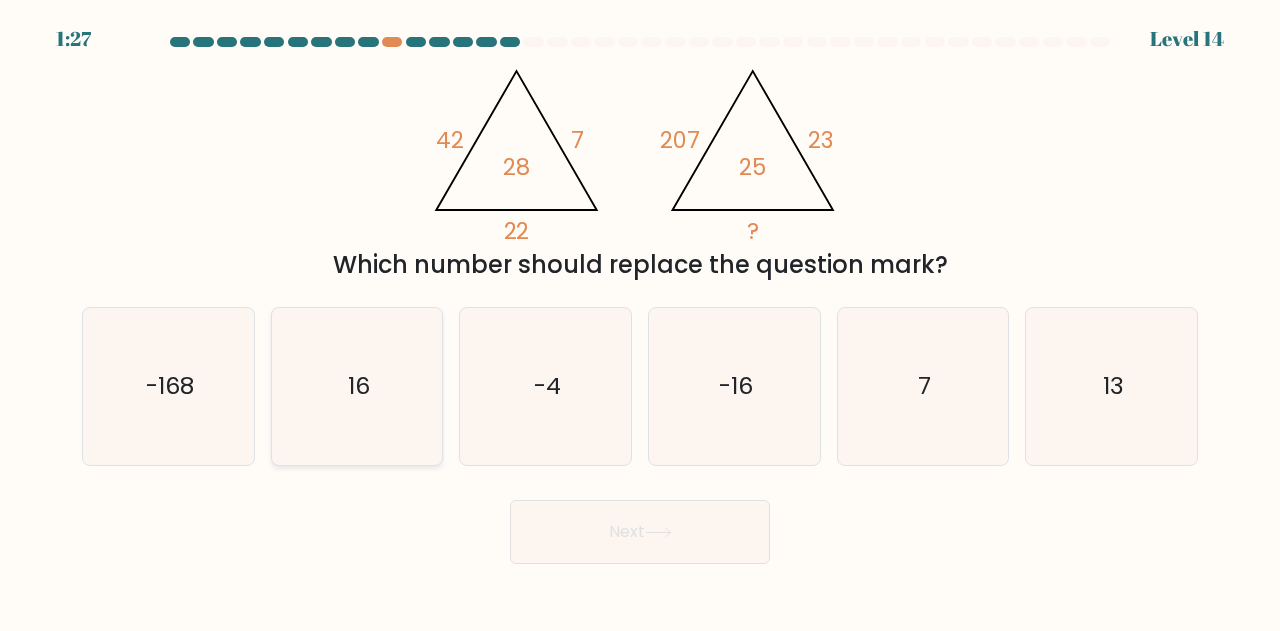 click on "16" at bounding box center [357, 386] 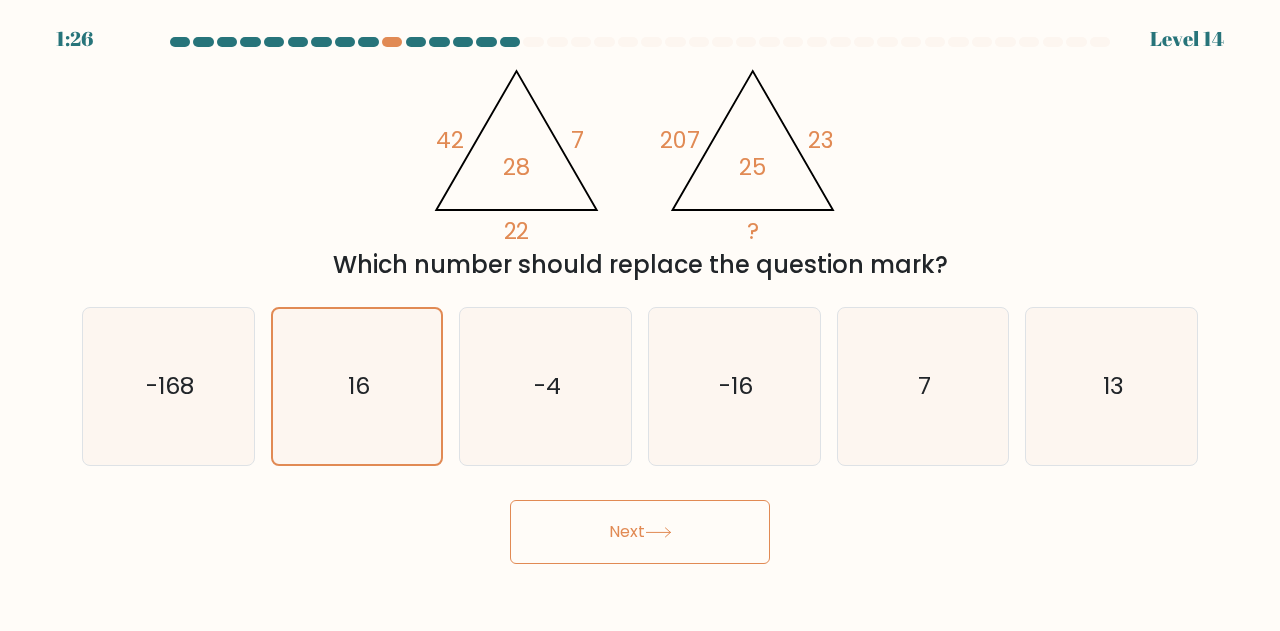click on "Next" at bounding box center (640, 532) 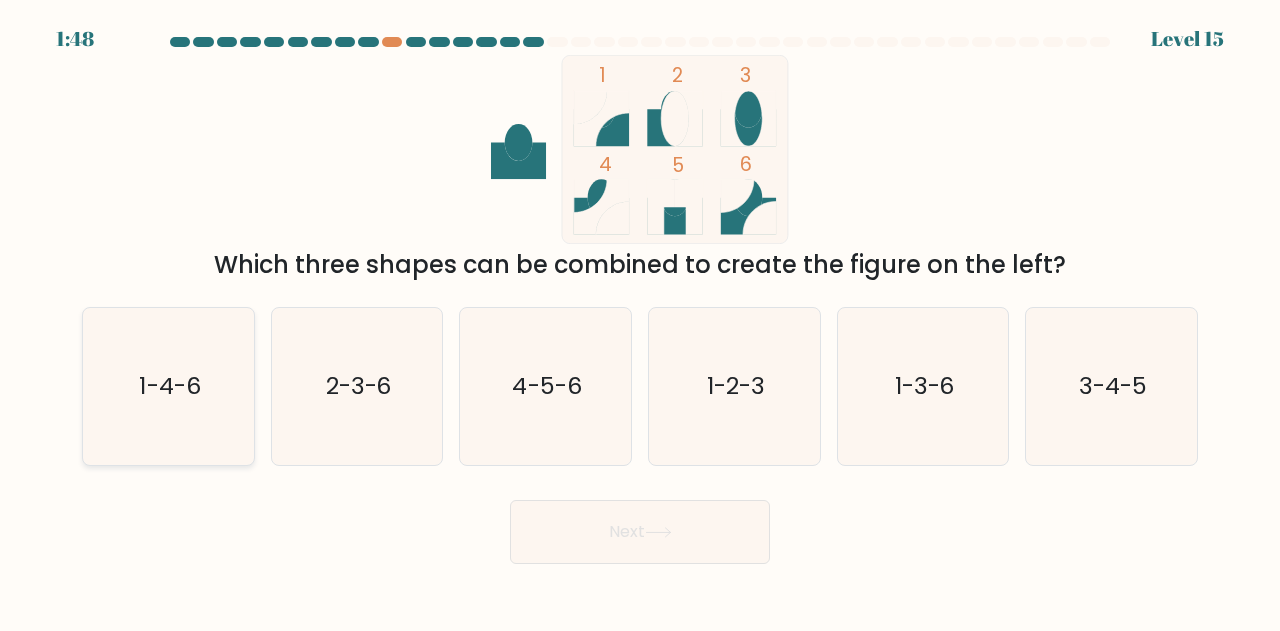 click on "1-4-6" at bounding box center [168, 386] 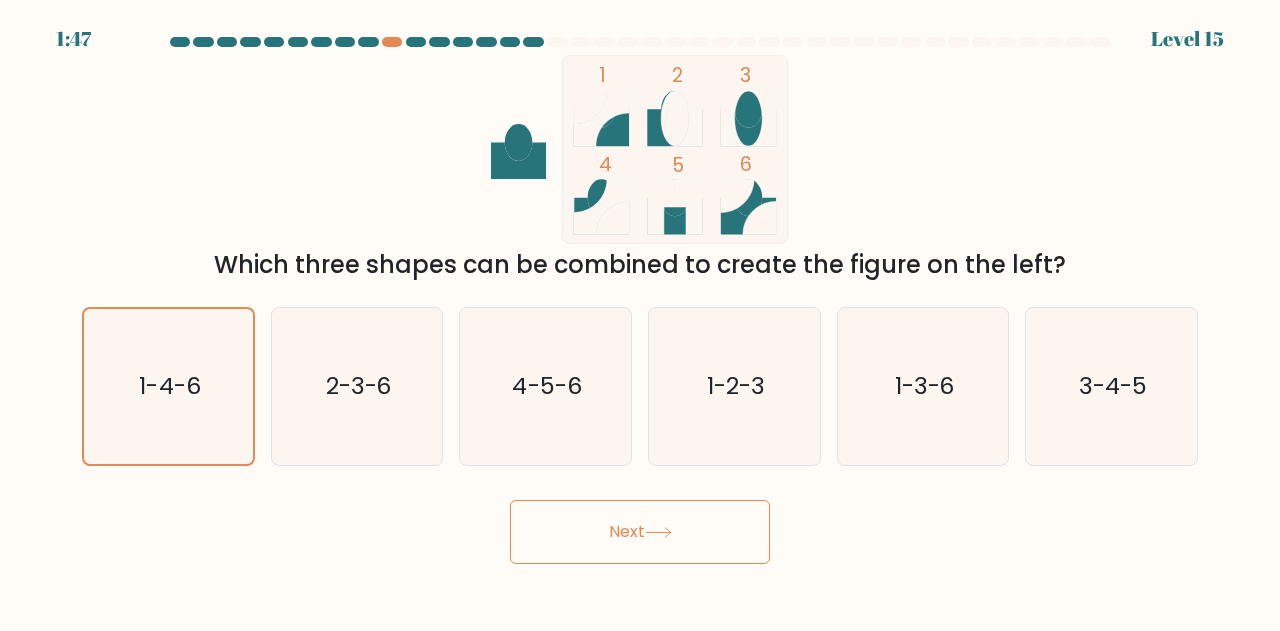 click on "Next" at bounding box center [640, 532] 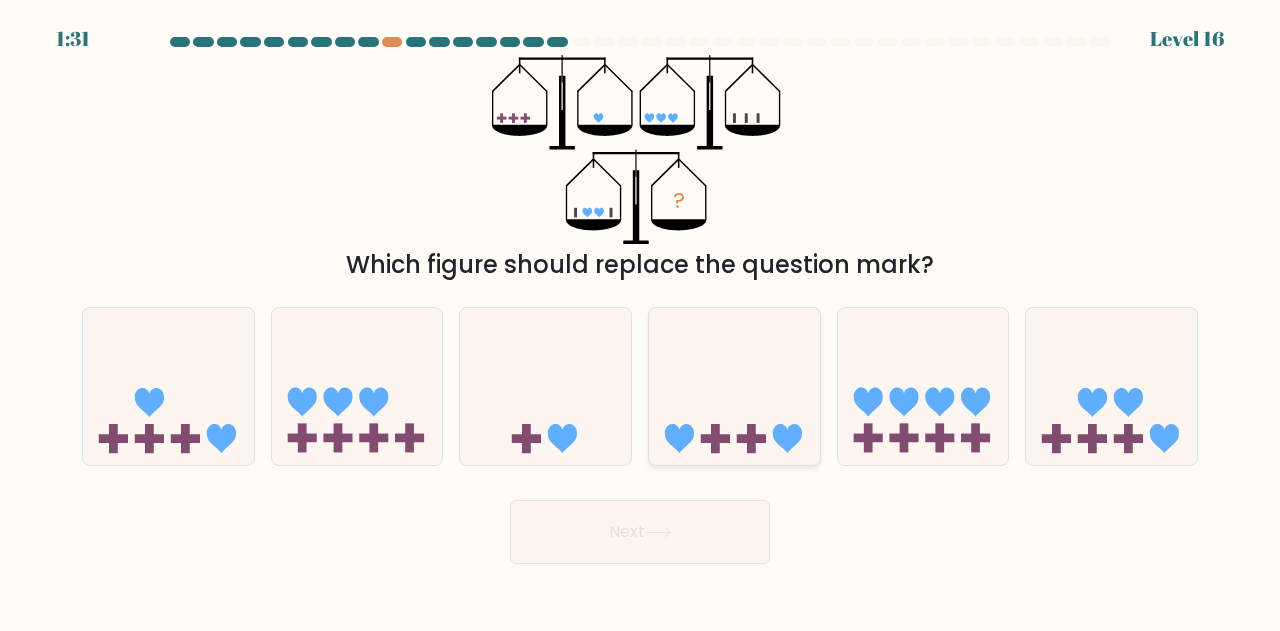 click at bounding box center (734, 386) 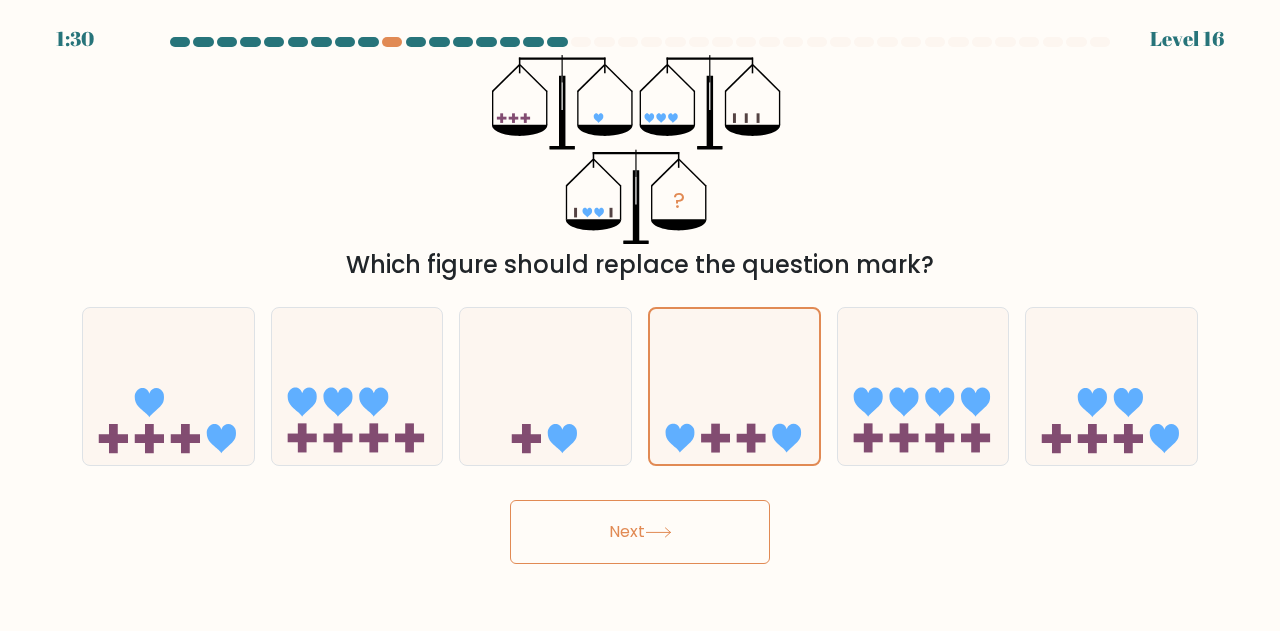 click on "Next" at bounding box center (640, 532) 